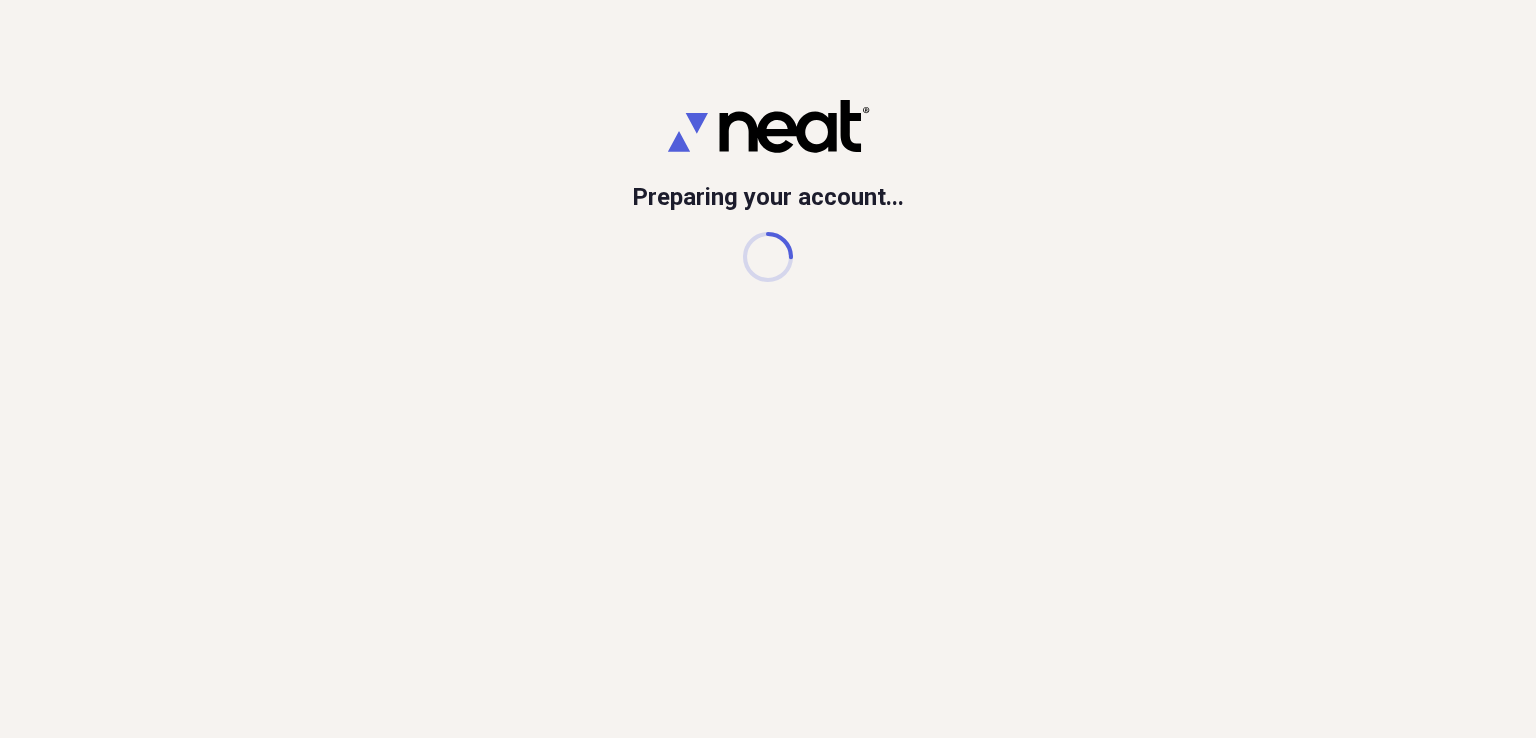 scroll, scrollTop: 0, scrollLeft: 0, axis: both 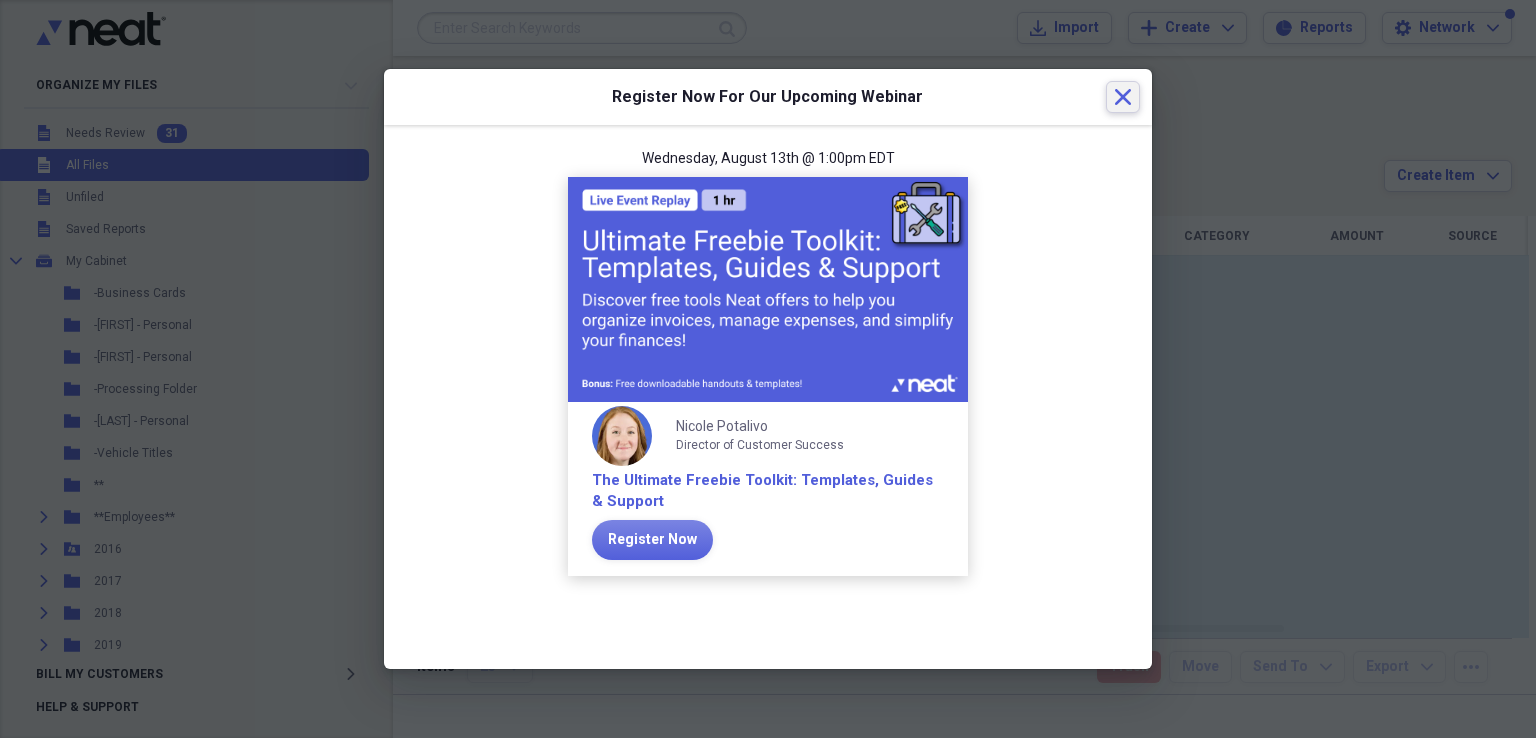 click on "Close" 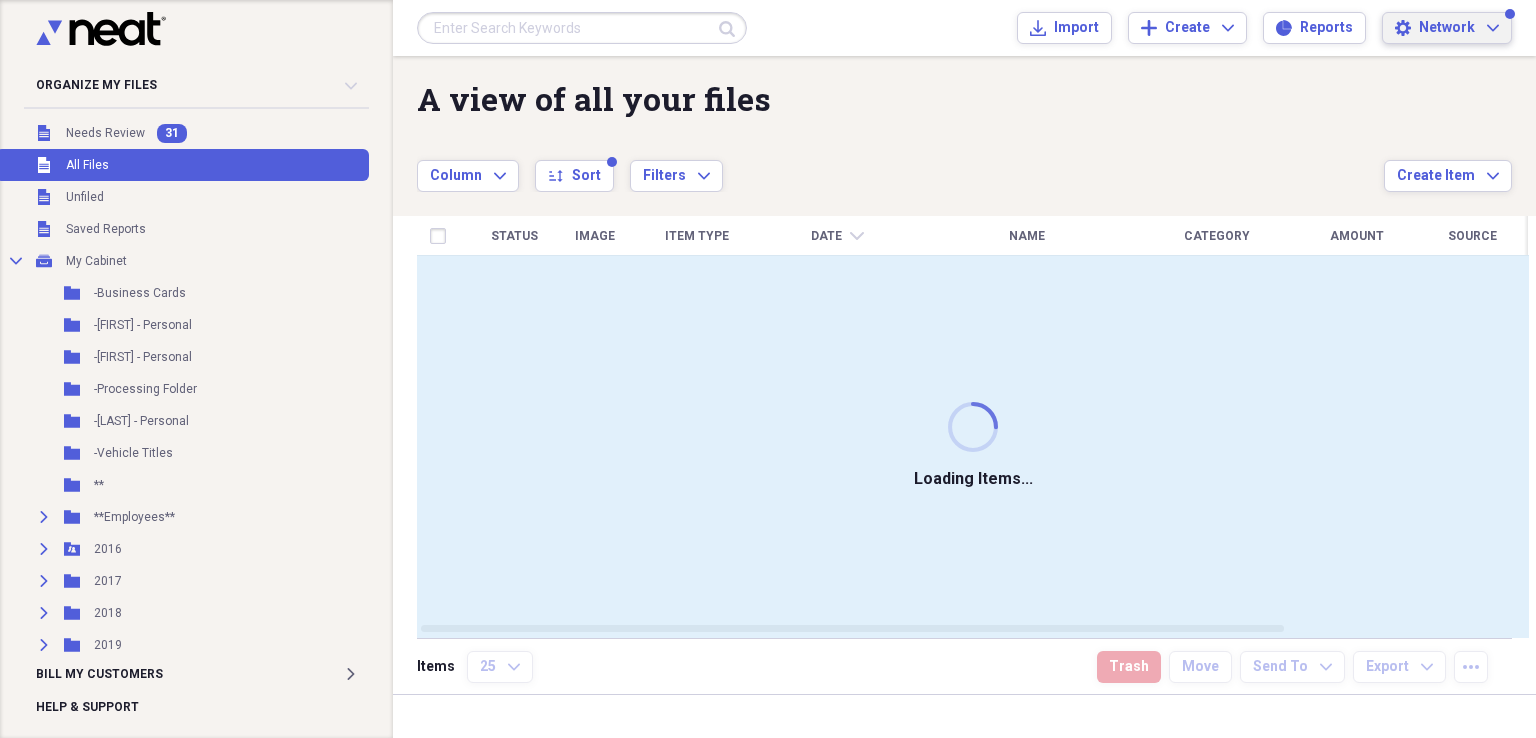 click on "Network" at bounding box center [1447, 28] 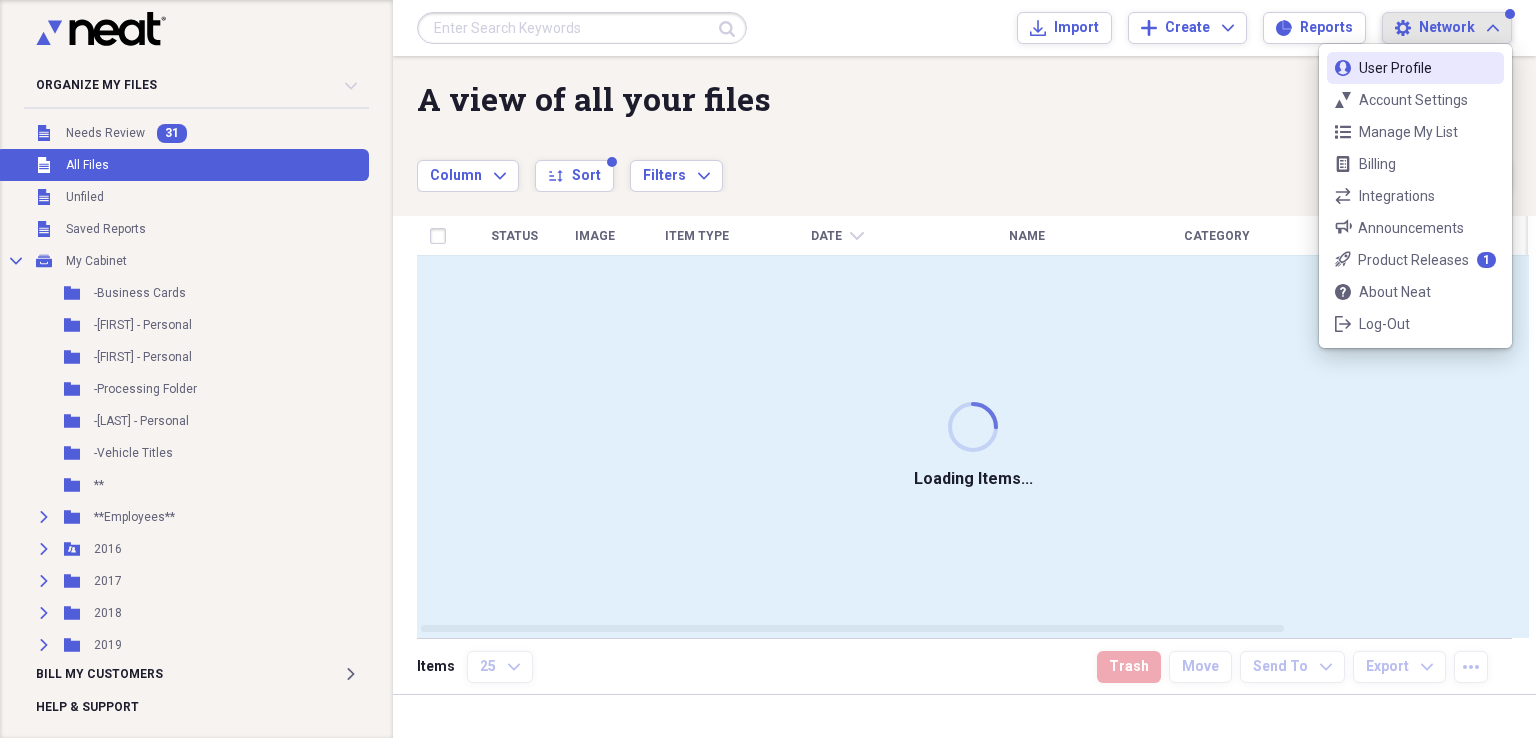 click on "Network" at bounding box center [1447, 28] 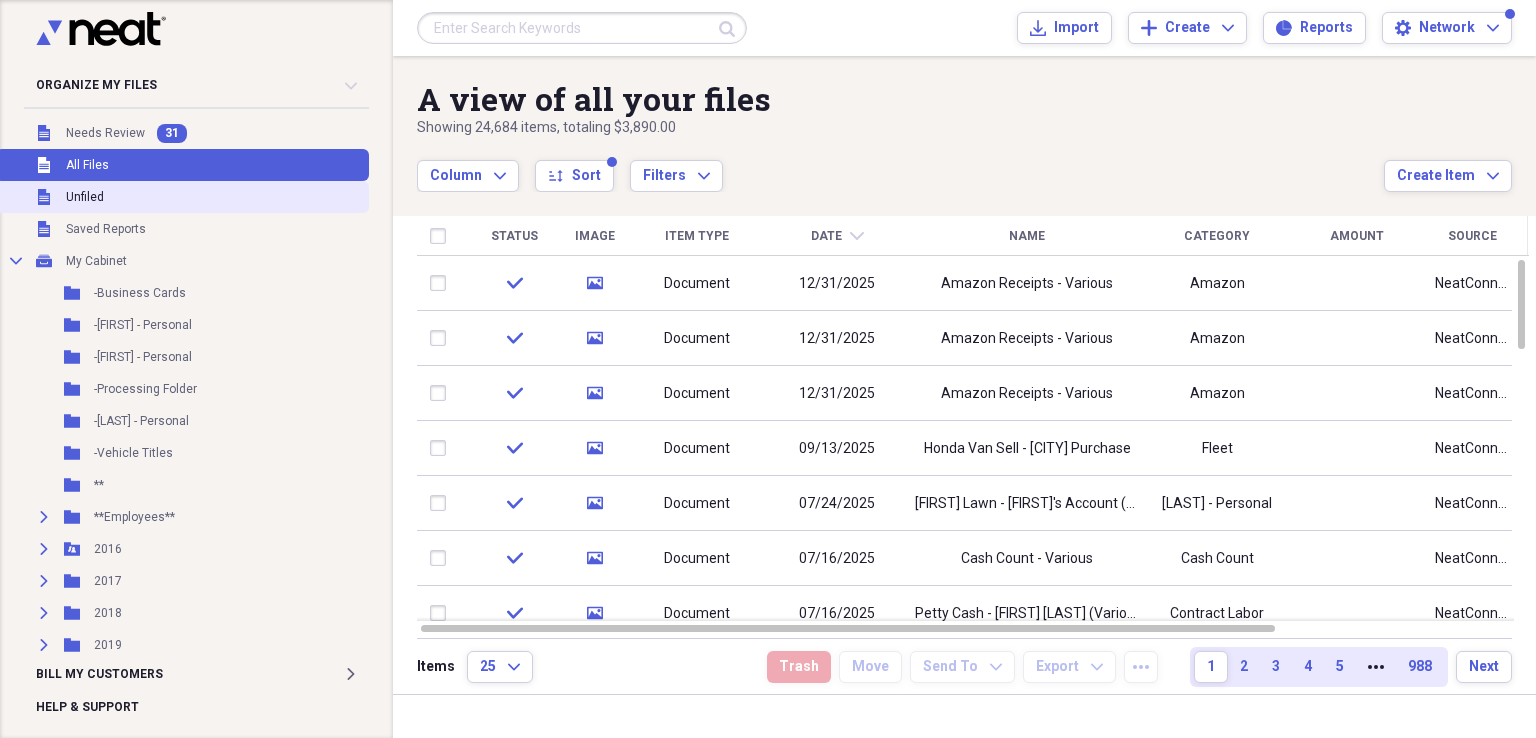 click on "Unfiled" at bounding box center [85, 197] 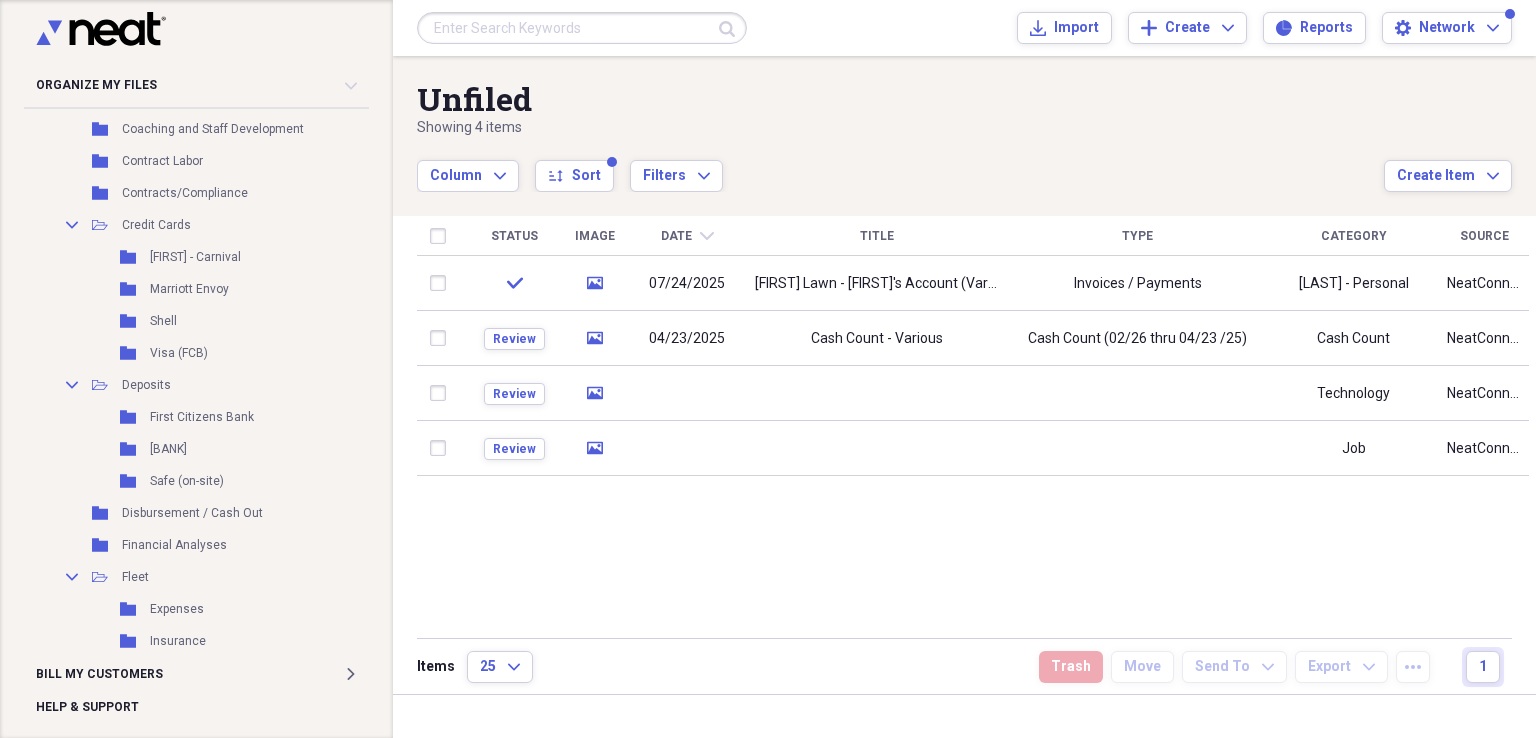 scroll, scrollTop: 0, scrollLeft: 0, axis: both 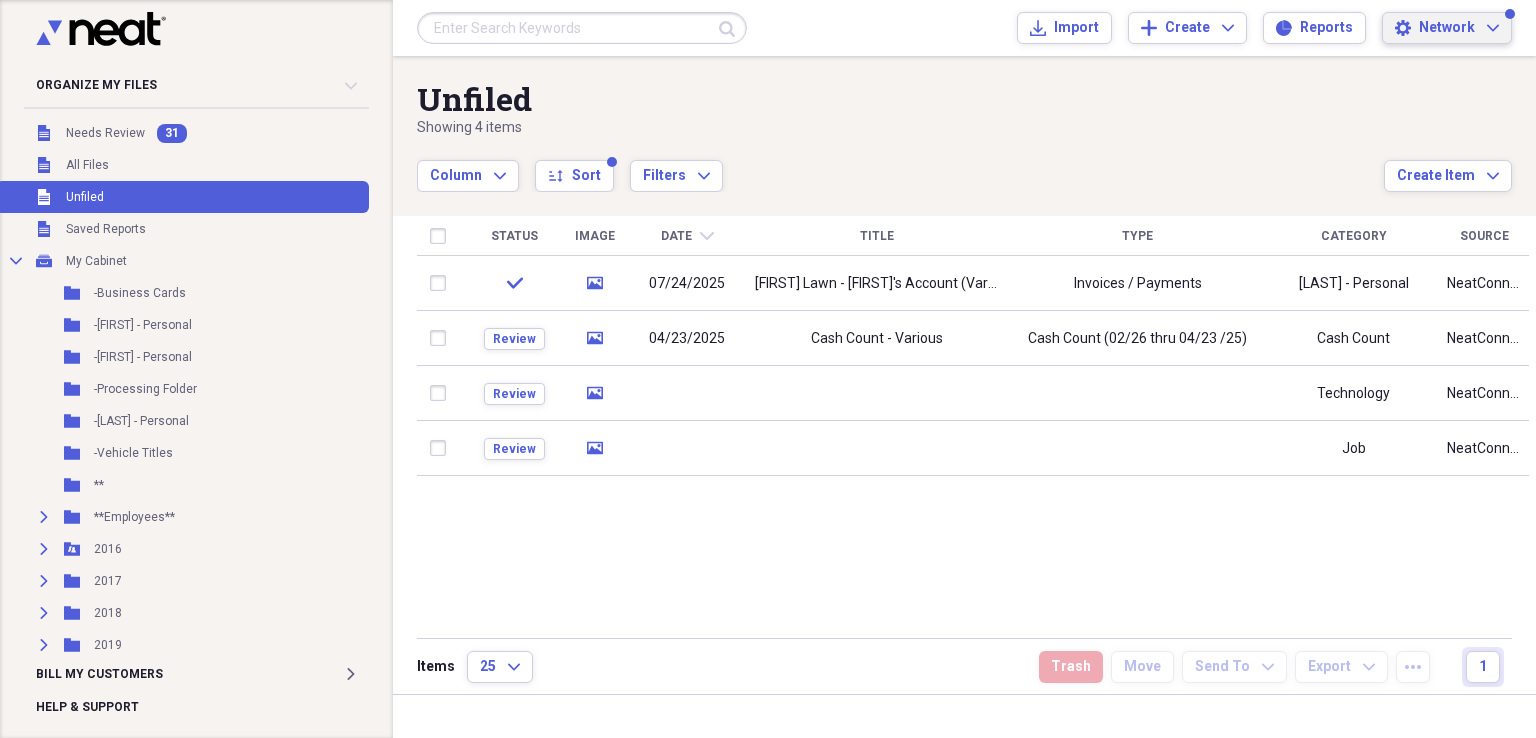 click on "Expand" 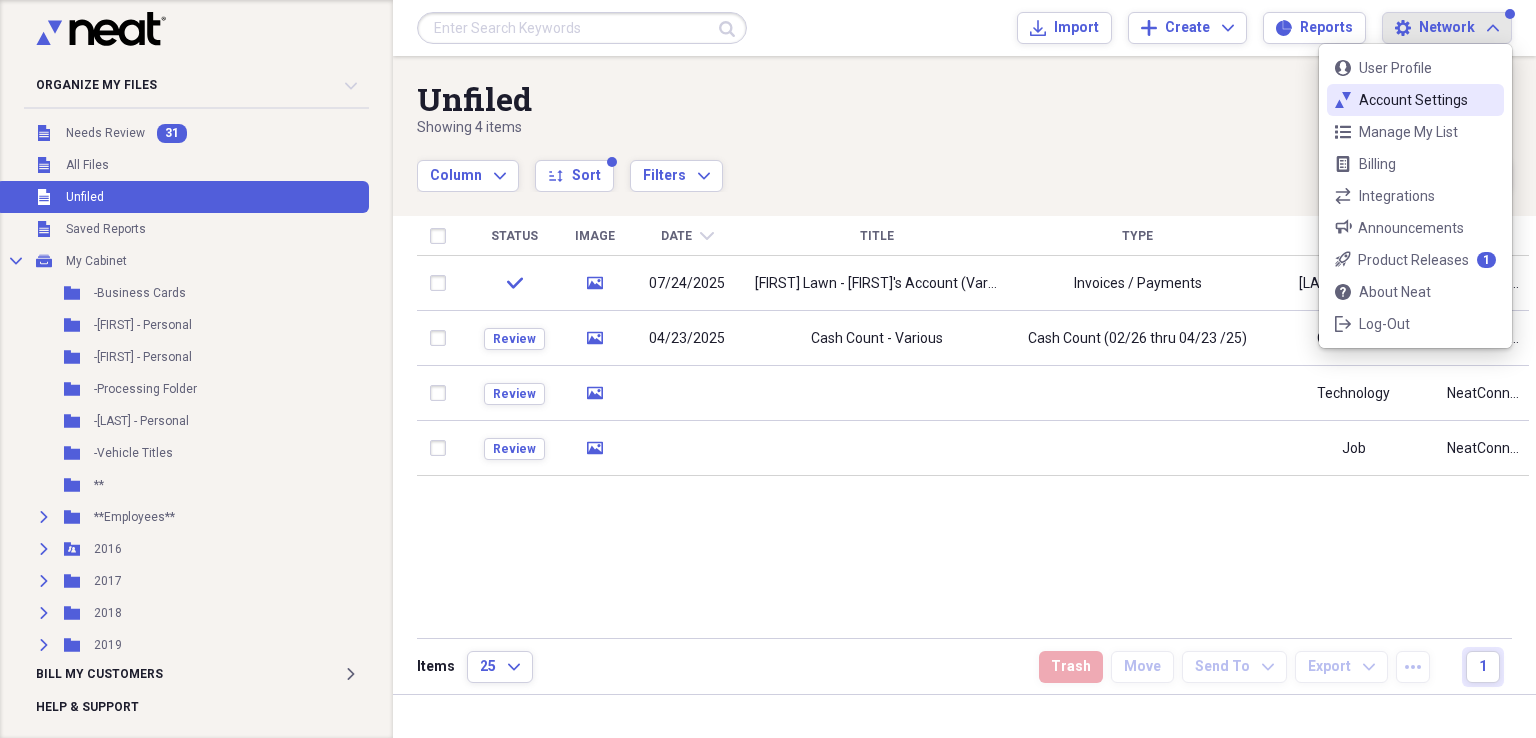 click on "Account Settings" at bounding box center [1415, 100] 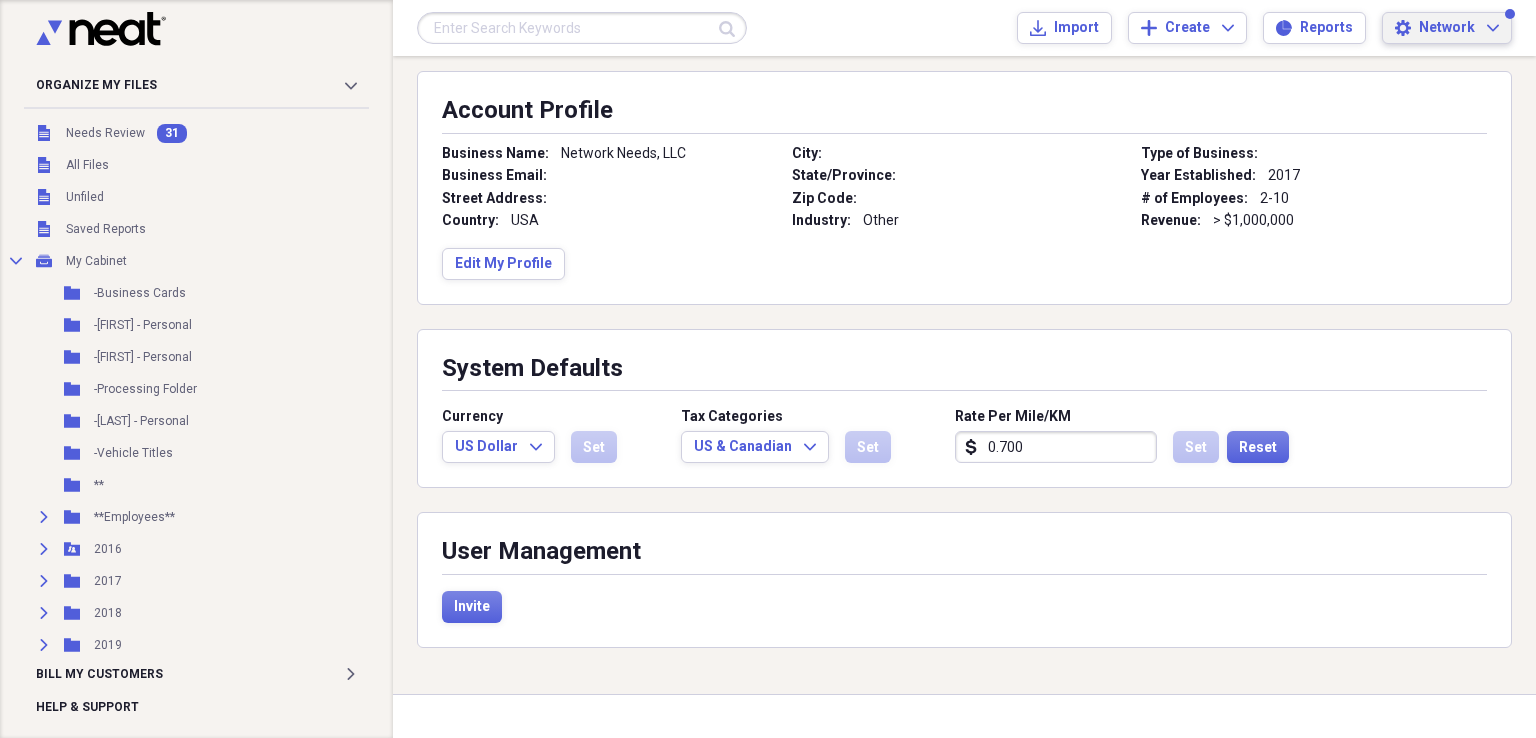 scroll, scrollTop: 0, scrollLeft: 0, axis: both 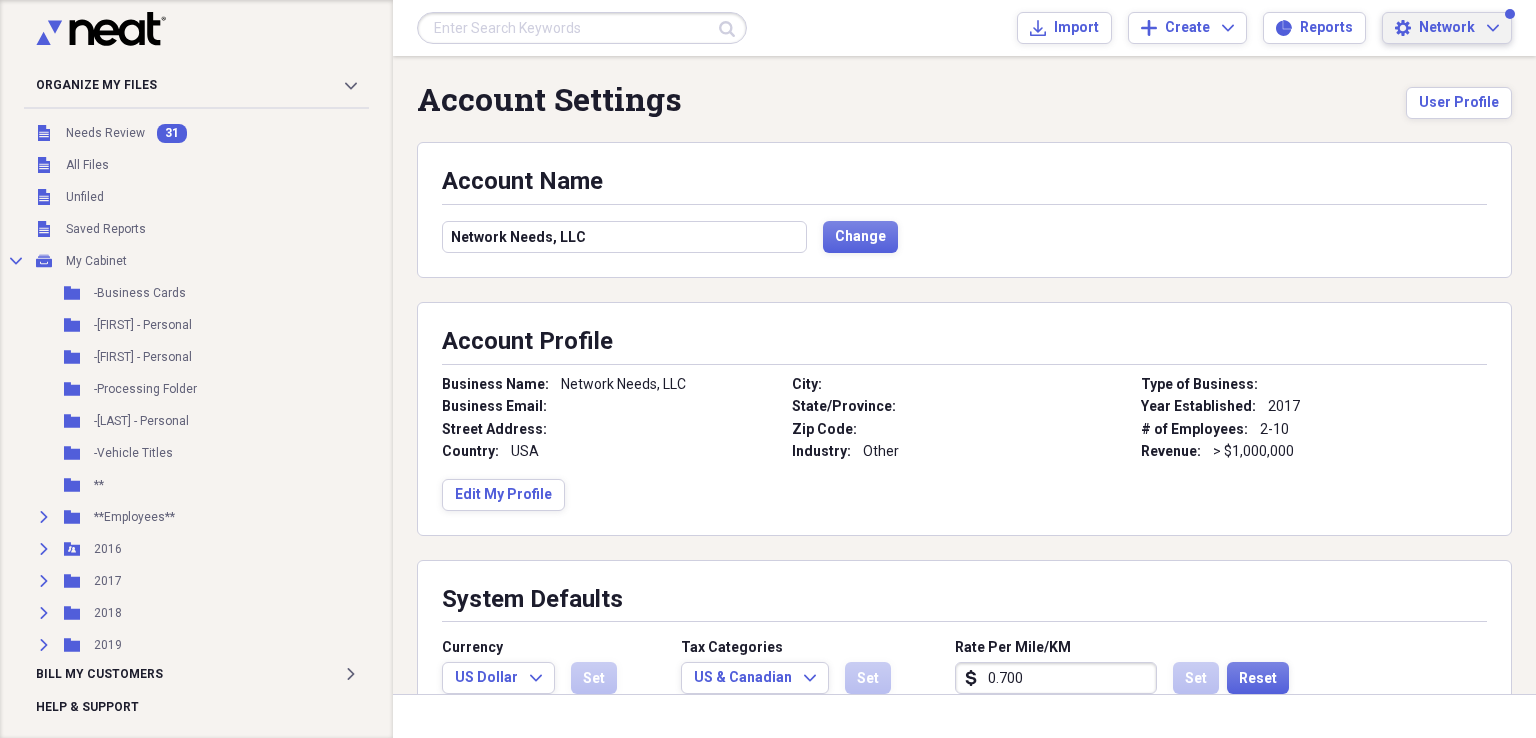 click on "Network Expand" at bounding box center (1459, 28) 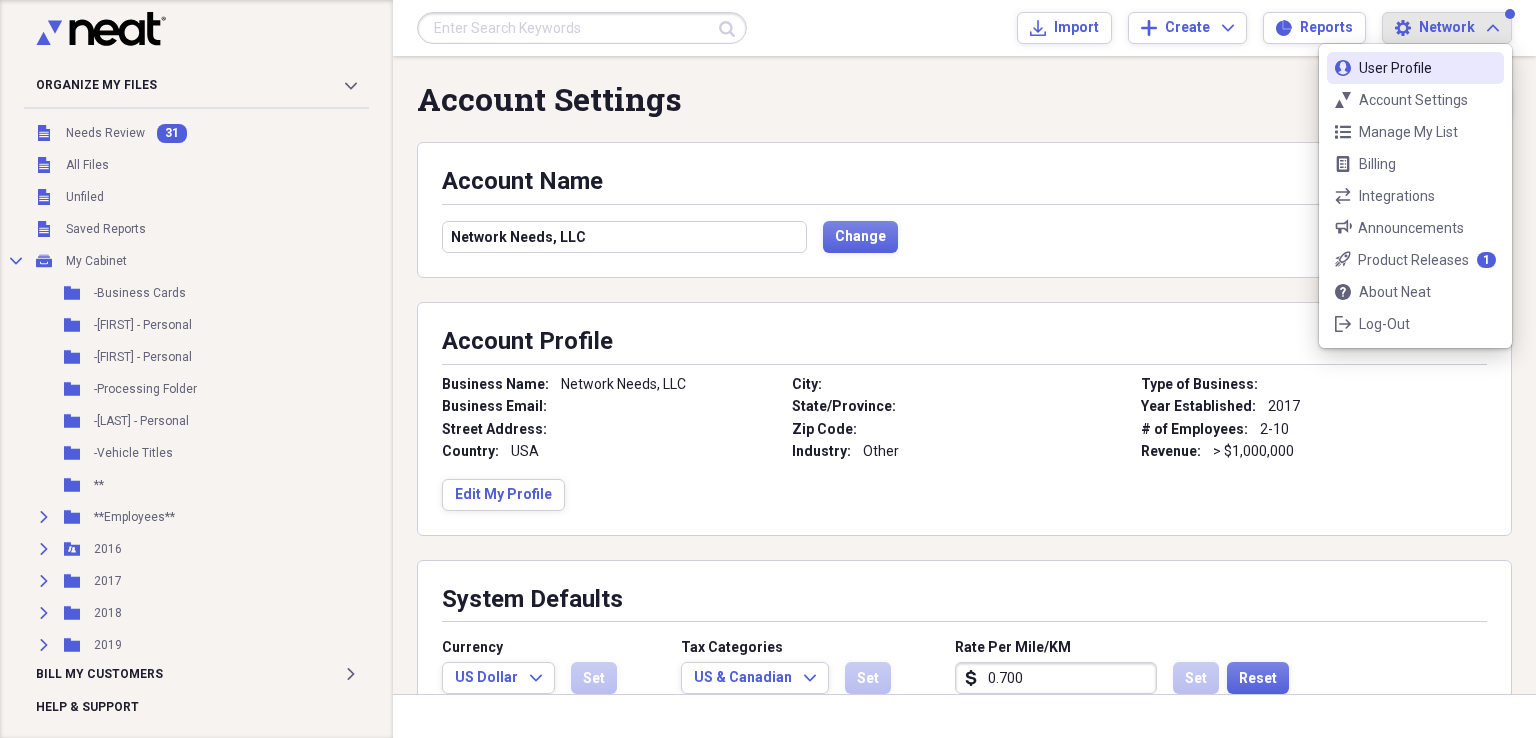 click on "User Profile" at bounding box center (1415, 68) 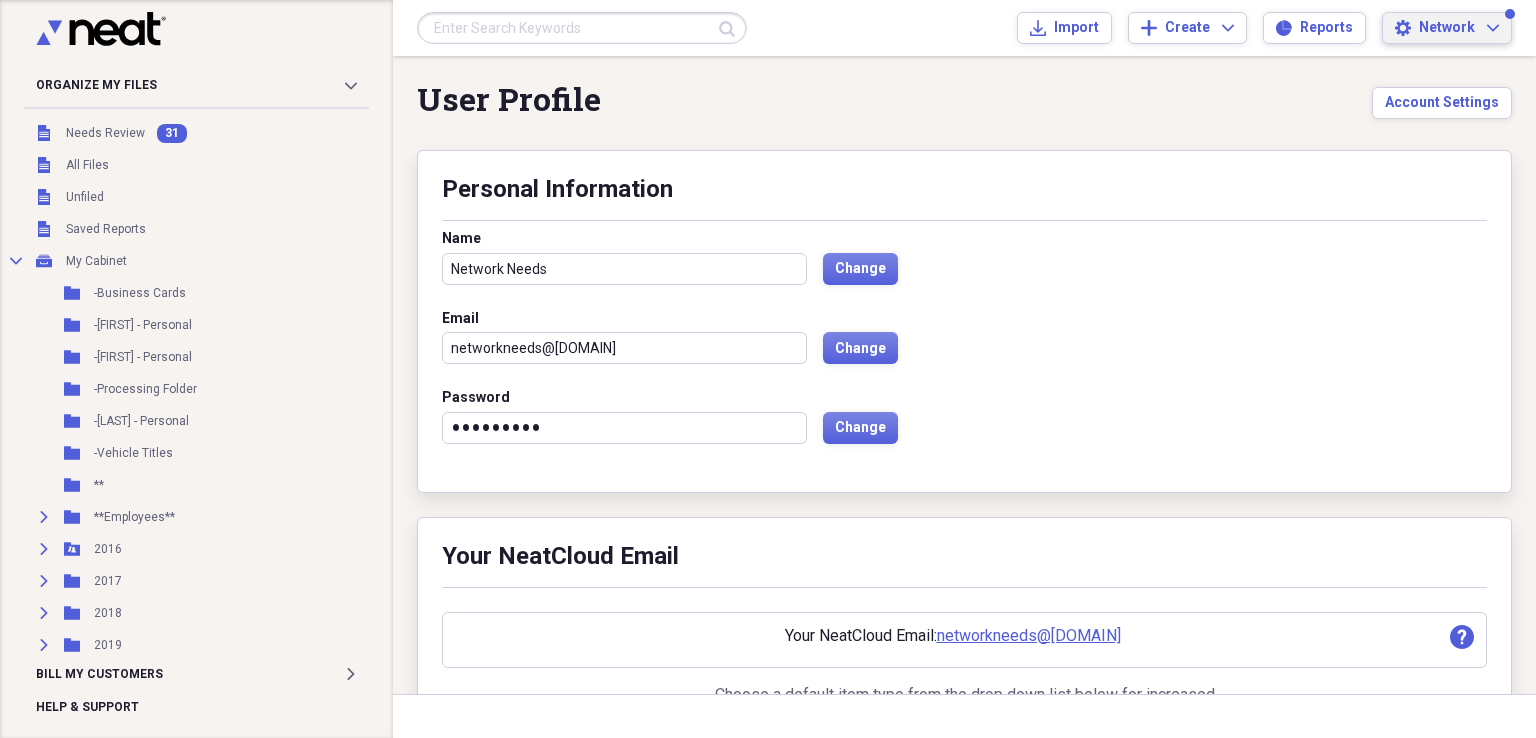 scroll, scrollTop: 374, scrollLeft: 0, axis: vertical 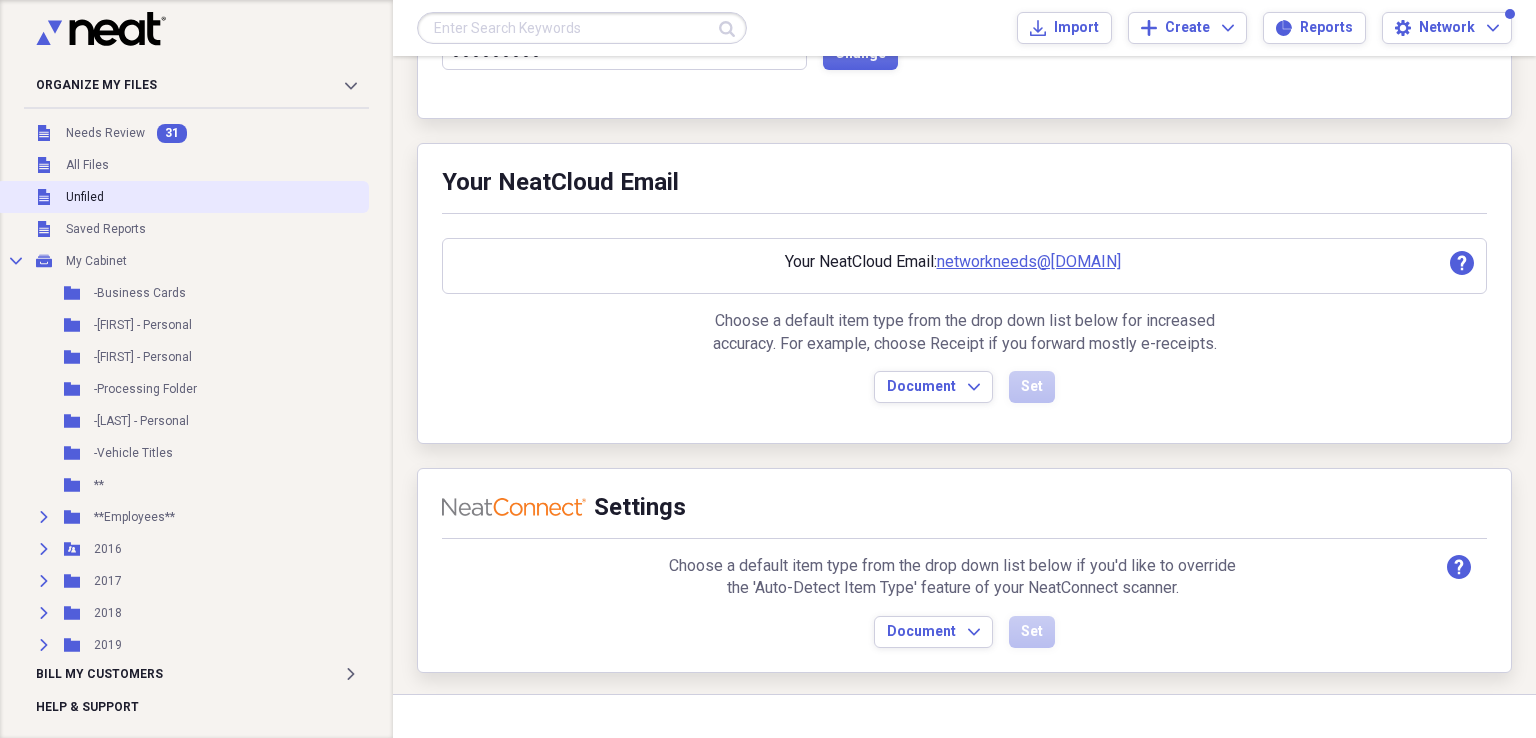 click on "Unfiled" at bounding box center (85, 197) 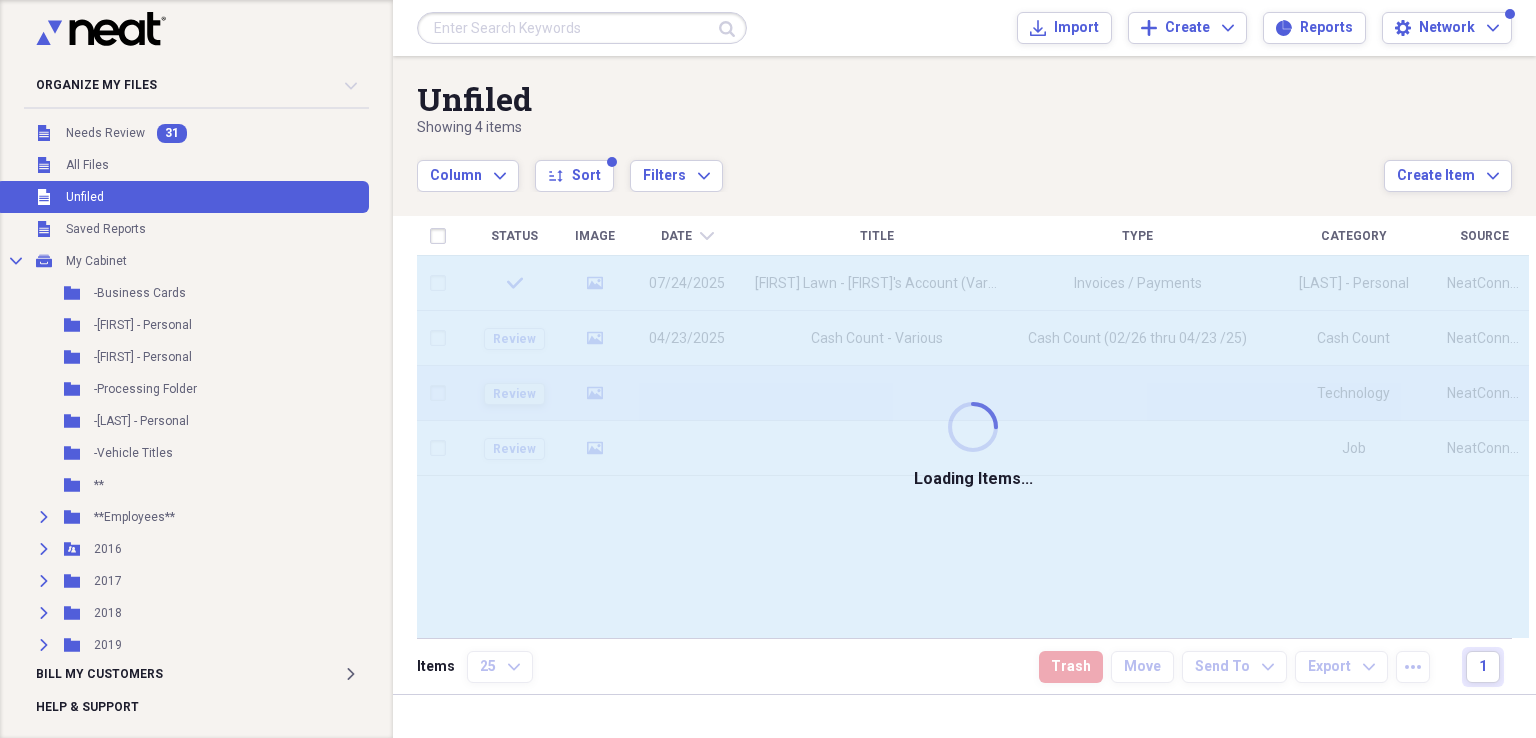 scroll, scrollTop: 0, scrollLeft: 0, axis: both 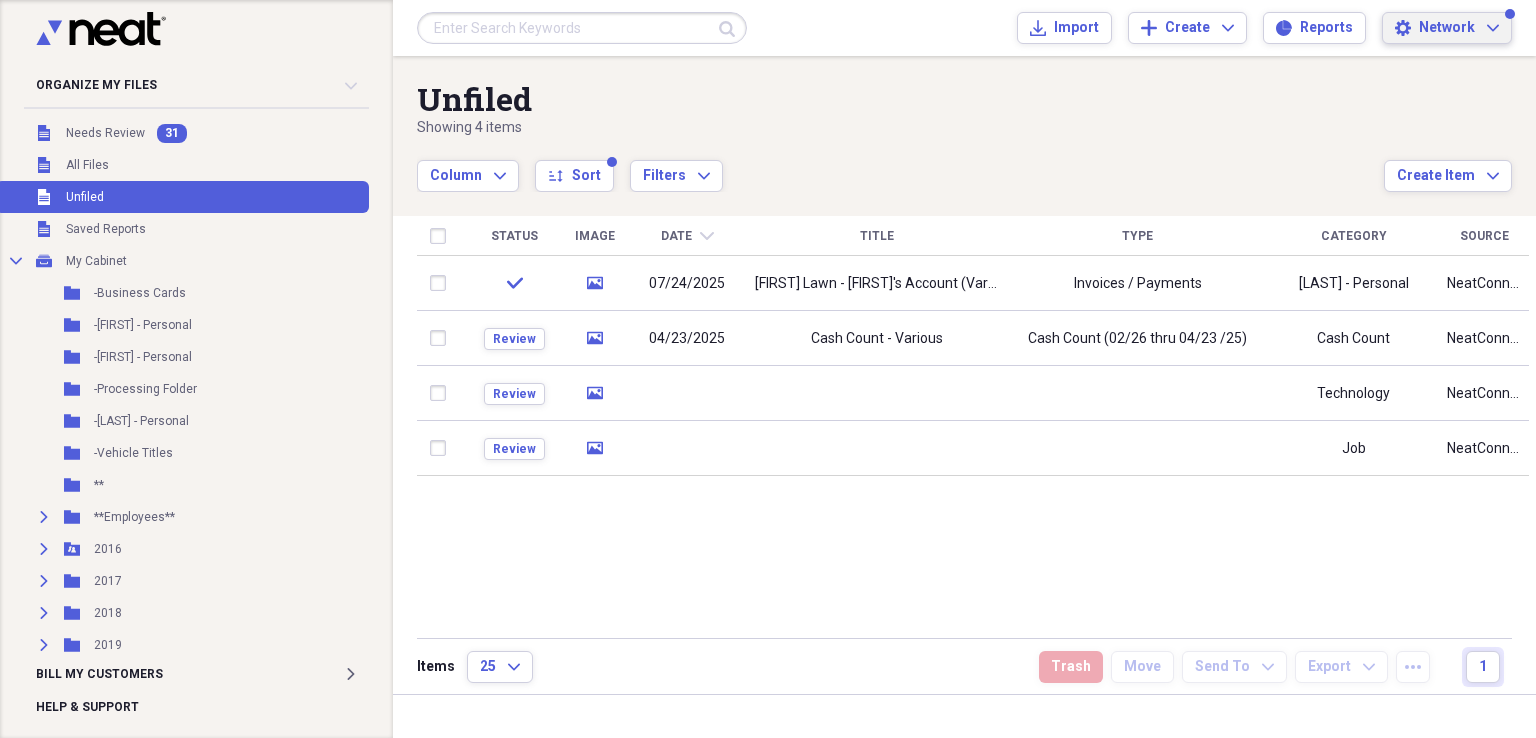 click on "Network" at bounding box center (1447, 28) 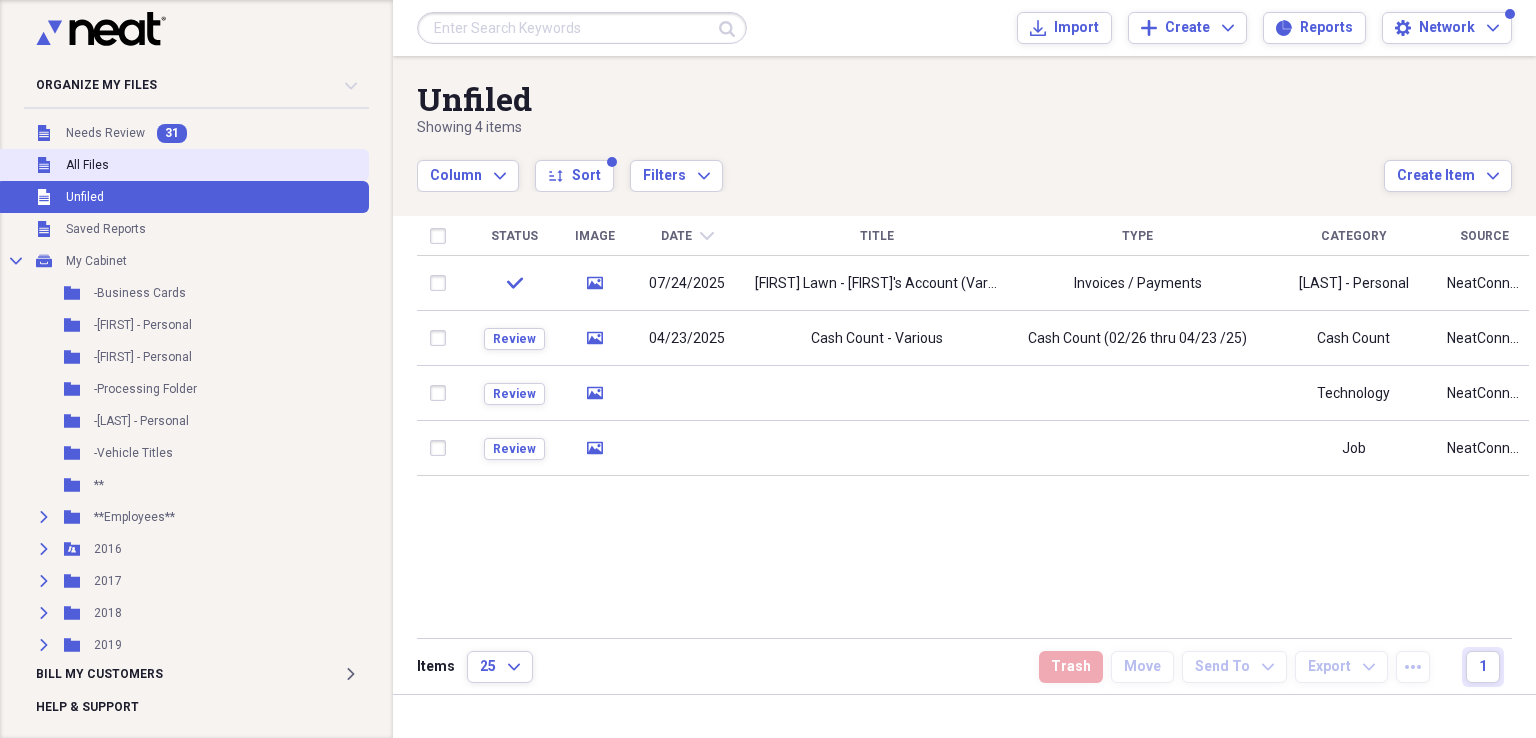 click on "All Files" at bounding box center [87, 165] 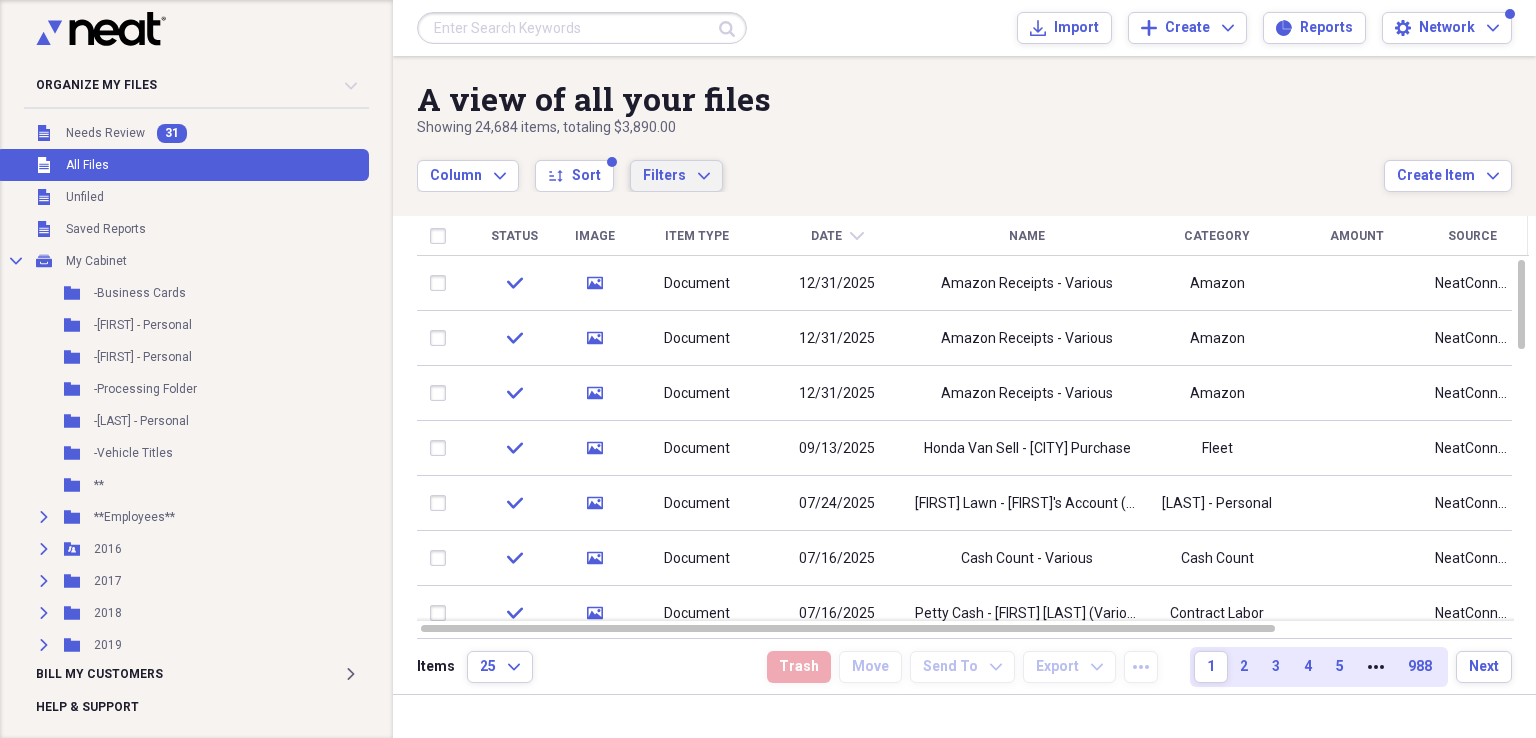 click on "Expand" 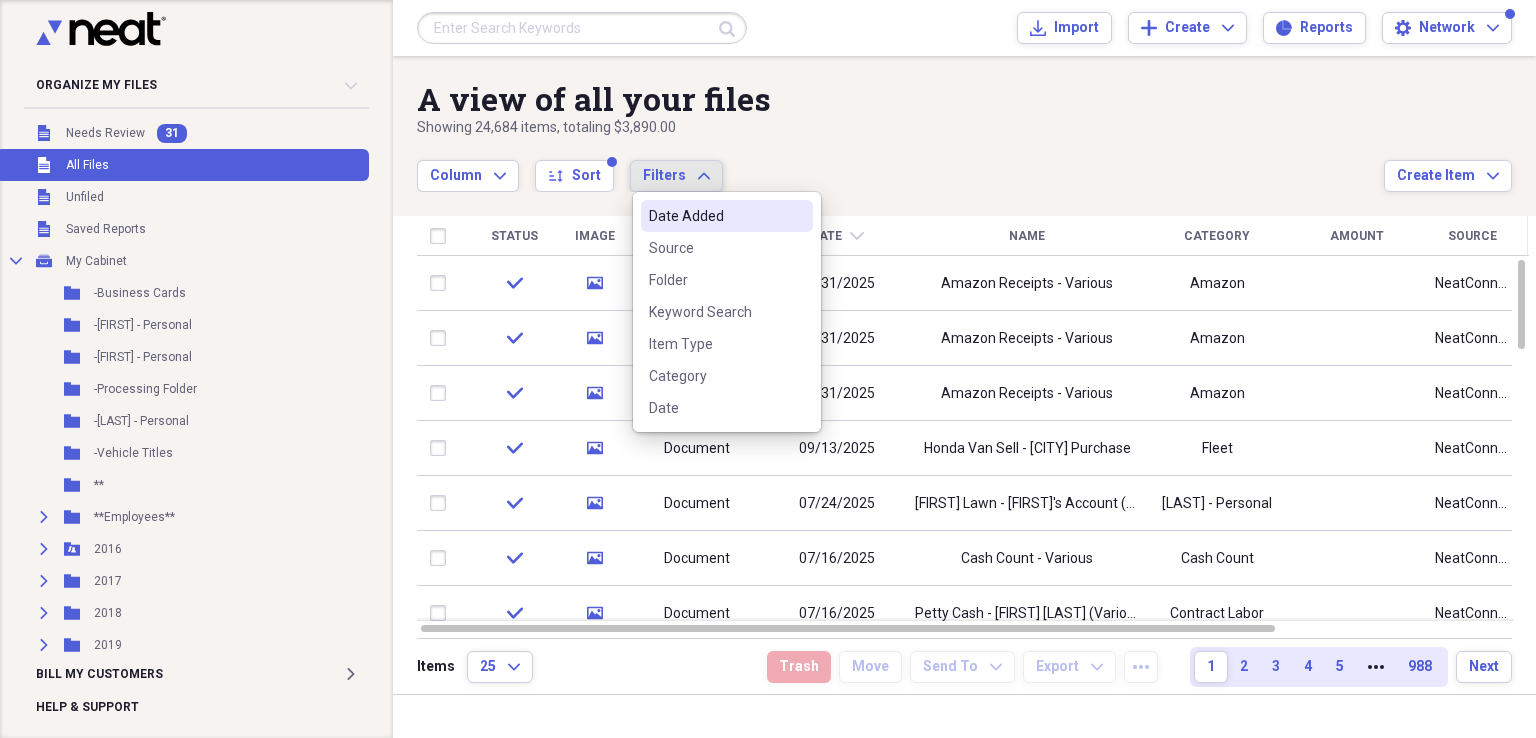 click on "Expand" 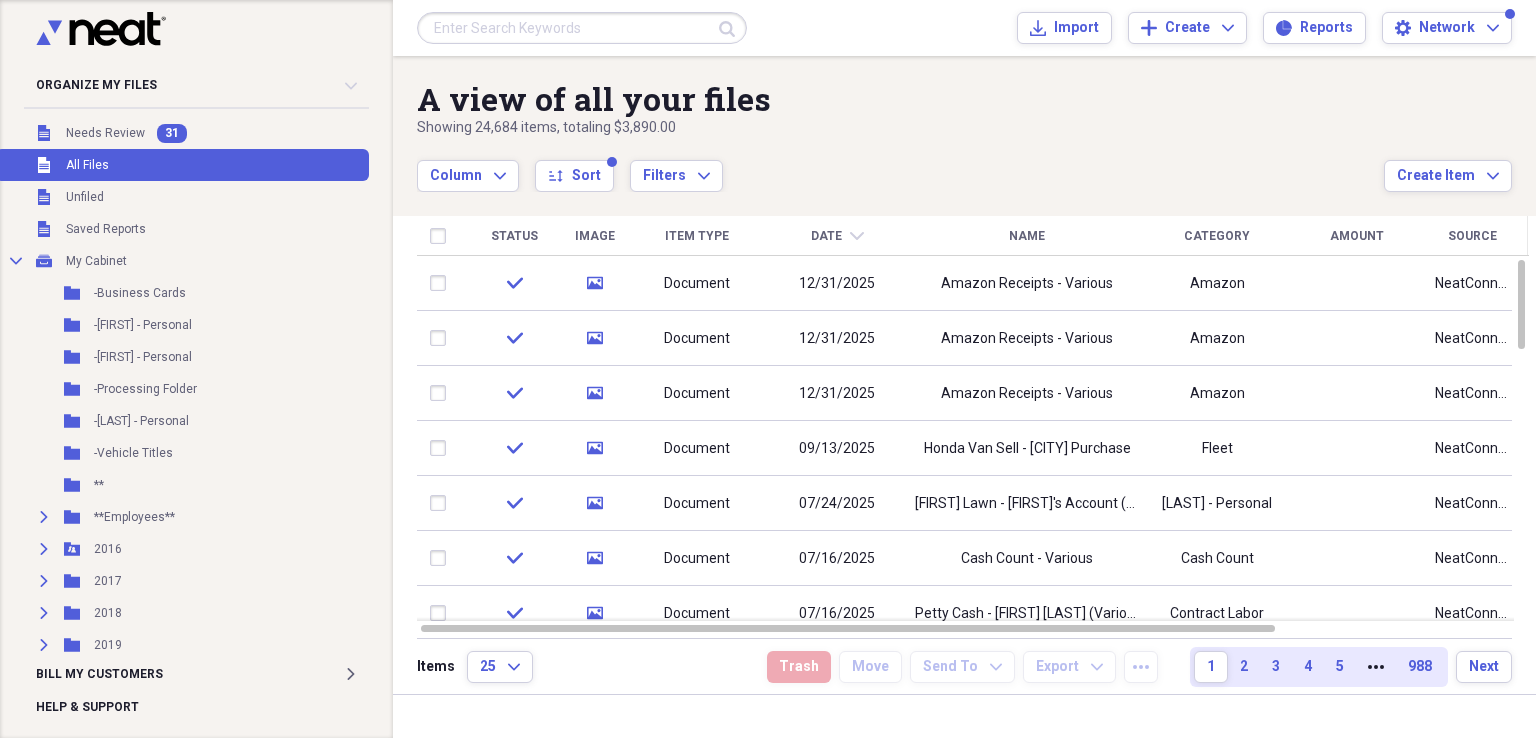 click on "Date" at bounding box center [826, 236] 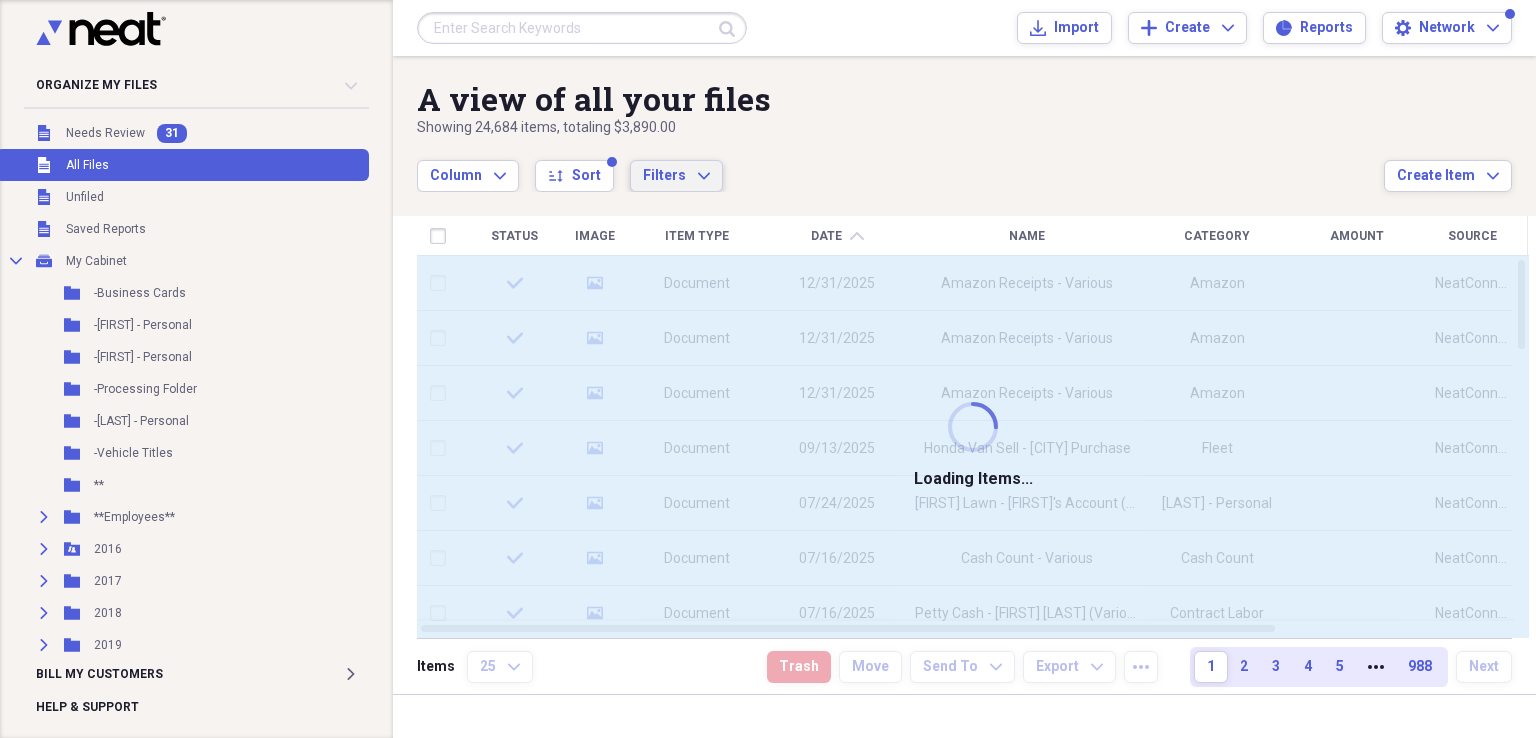 click on "Filters" at bounding box center [664, 175] 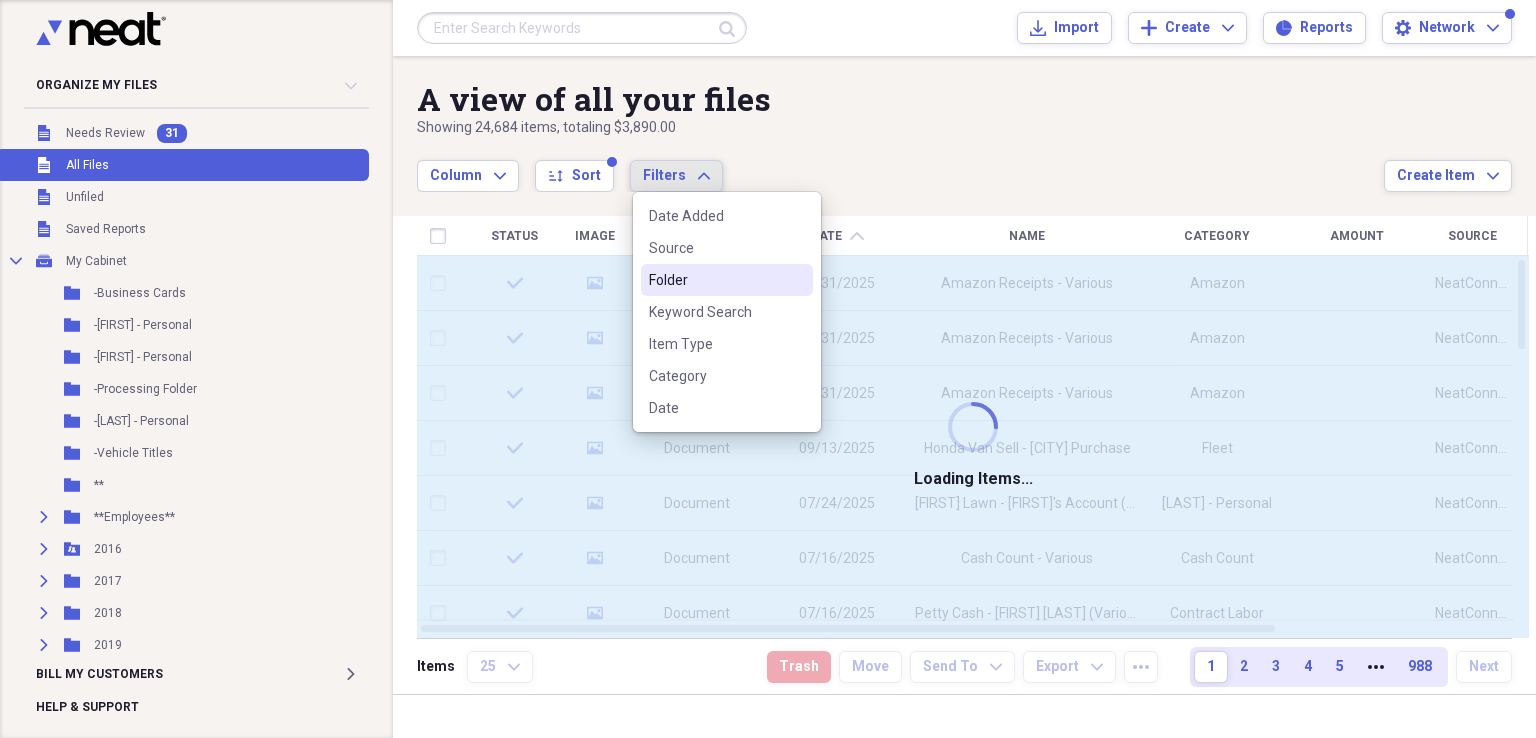 click on "Folder" at bounding box center [715, 280] 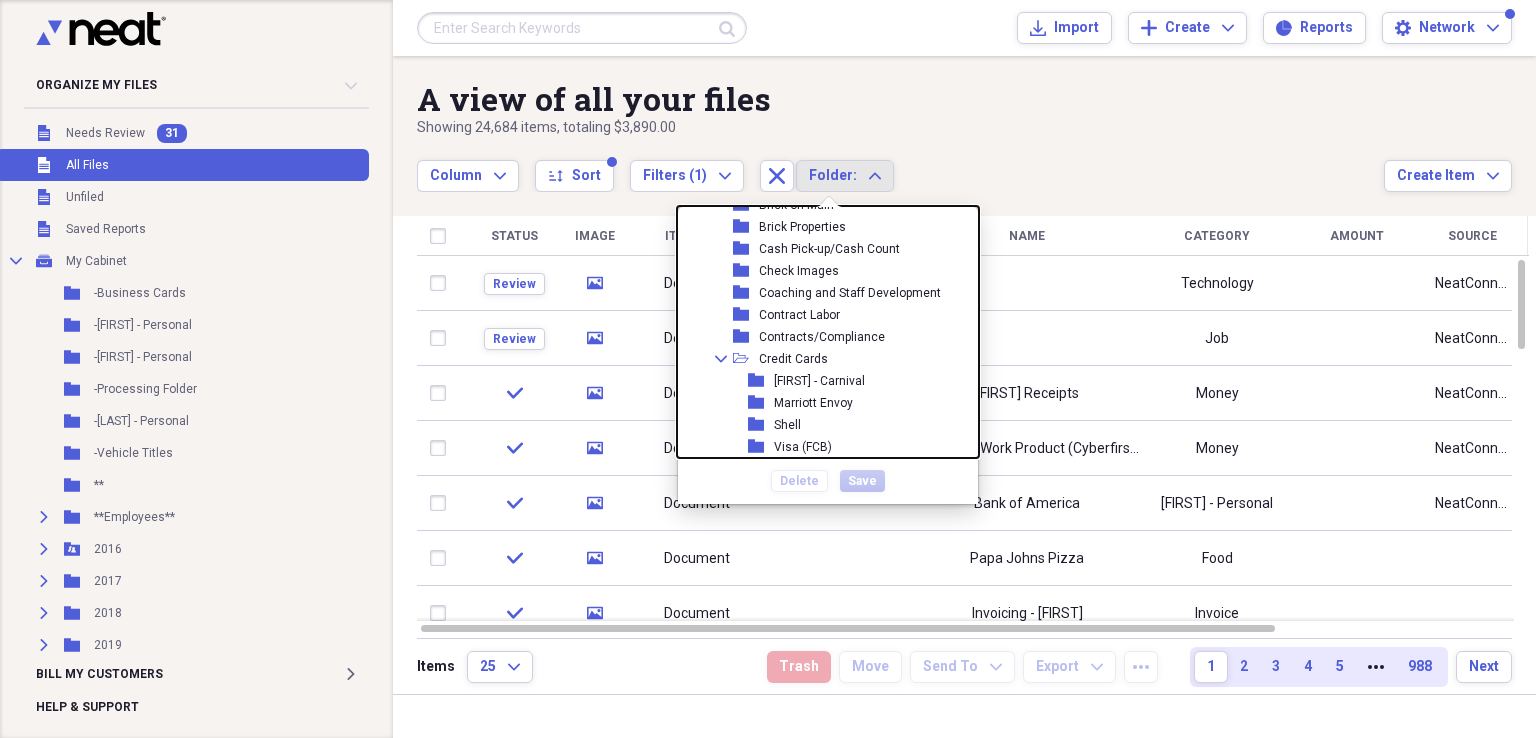scroll, scrollTop: 7090, scrollLeft: 0, axis: vertical 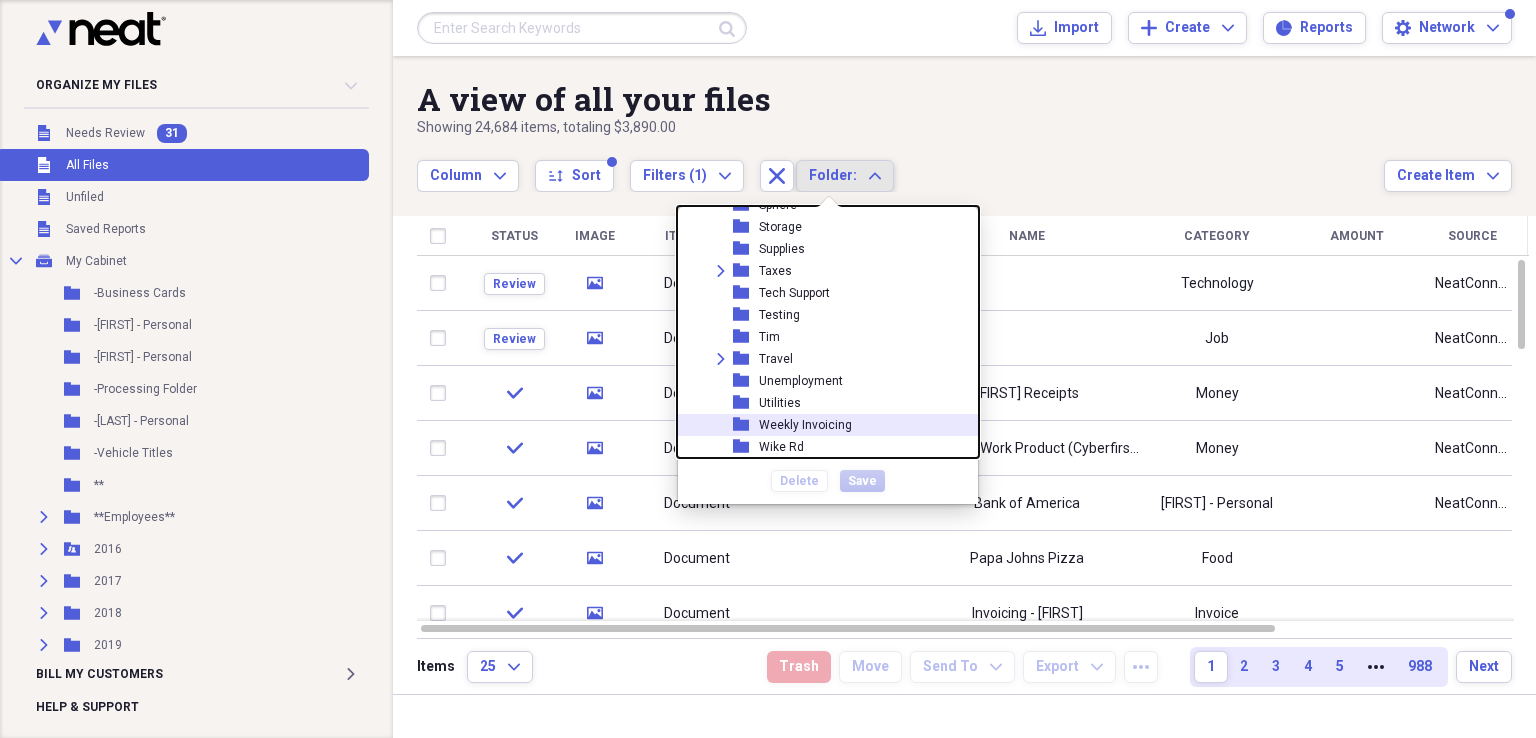 click on "Folder:  Expand" at bounding box center (845, 176) 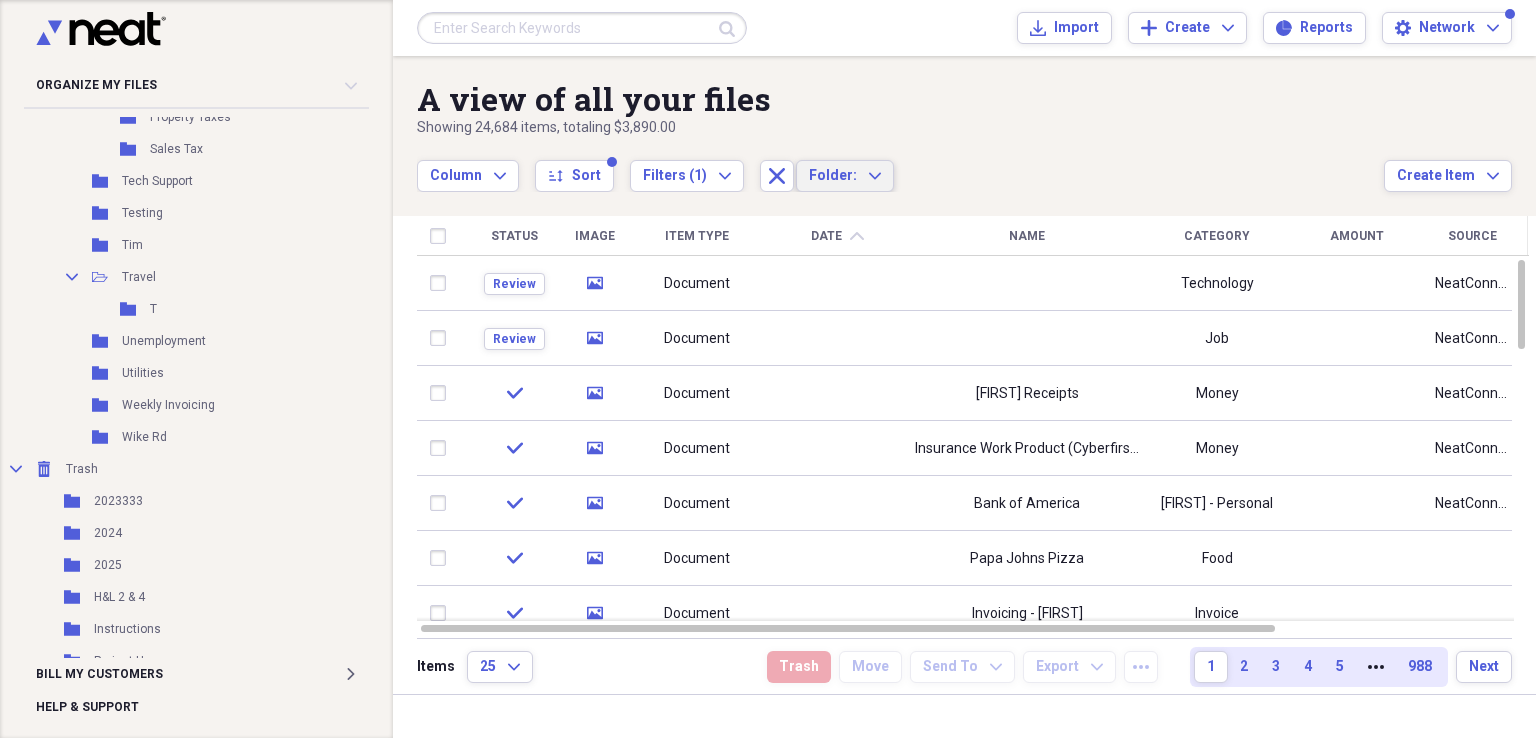 scroll, scrollTop: 2960, scrollLeft: 0, axis: vertical 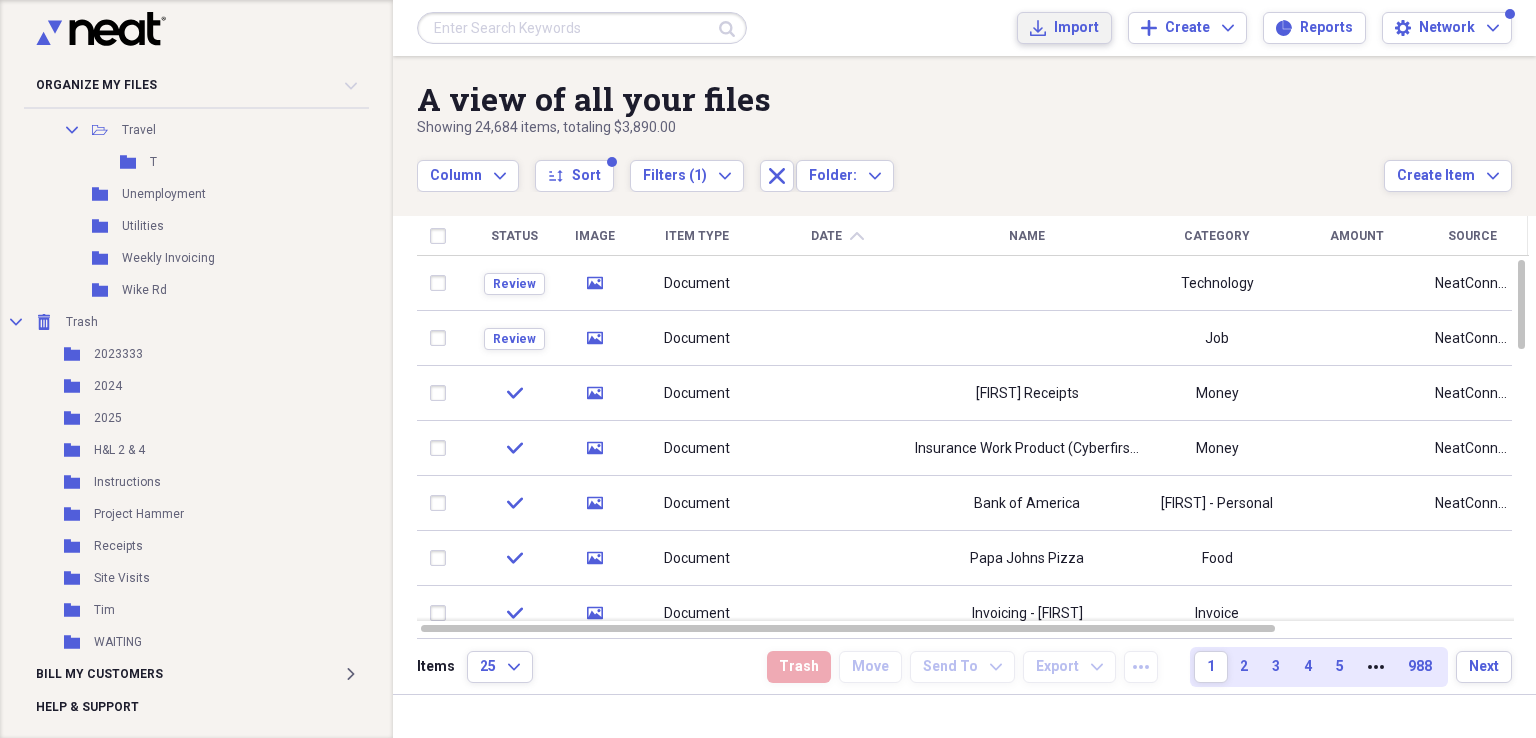 click on "Import Import" at bounding box center (1064, 28) 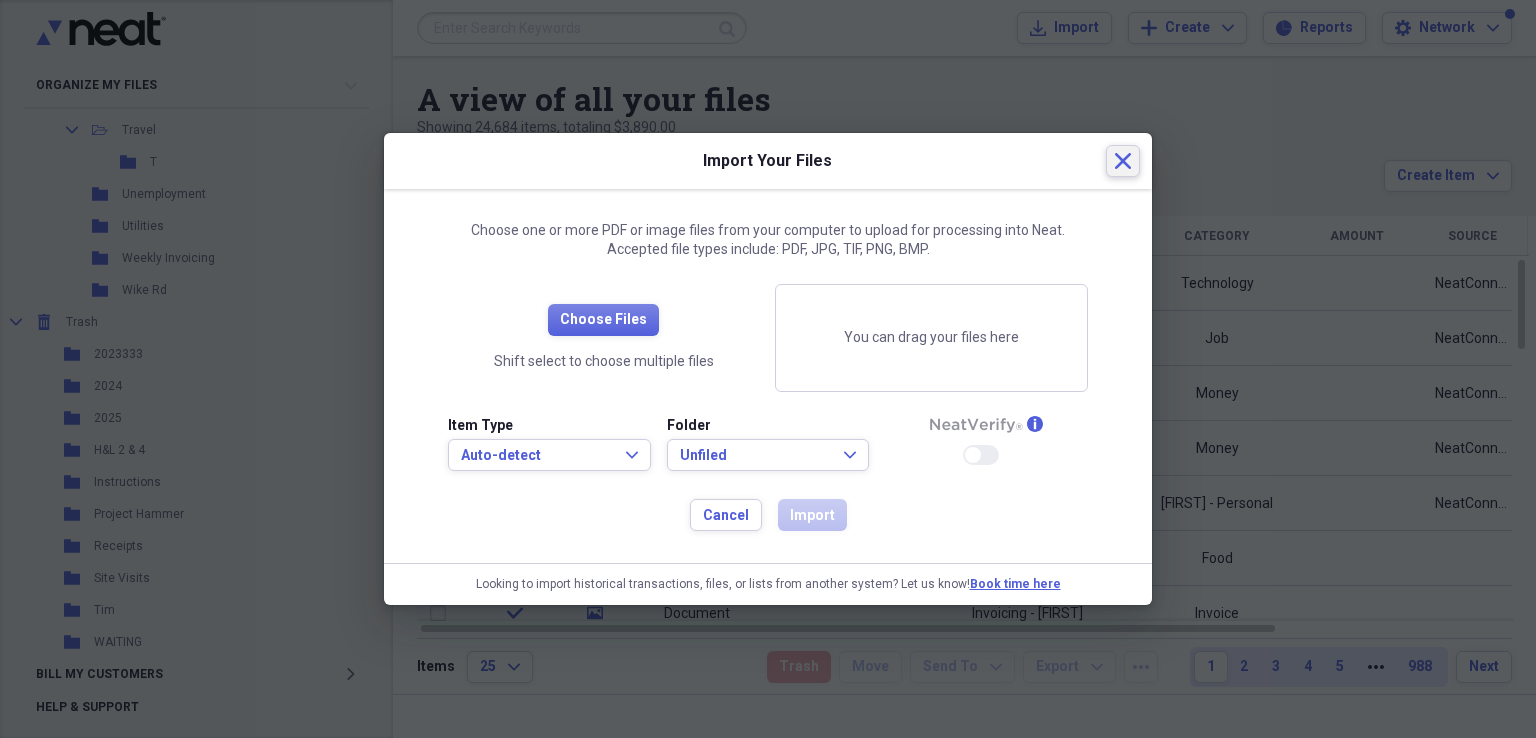 click on "Close" 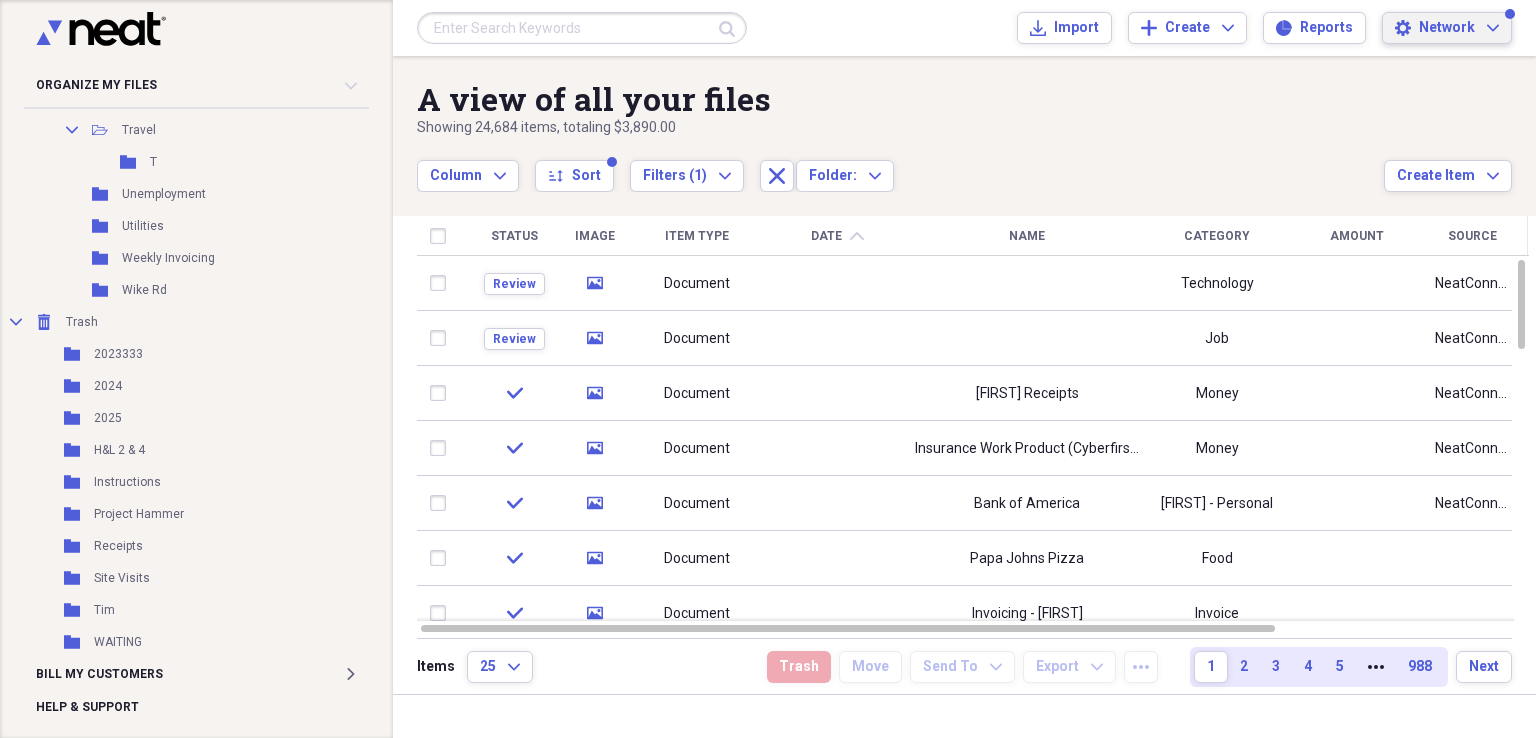 click on "Network Expand" at bounding box center (1459, 28) 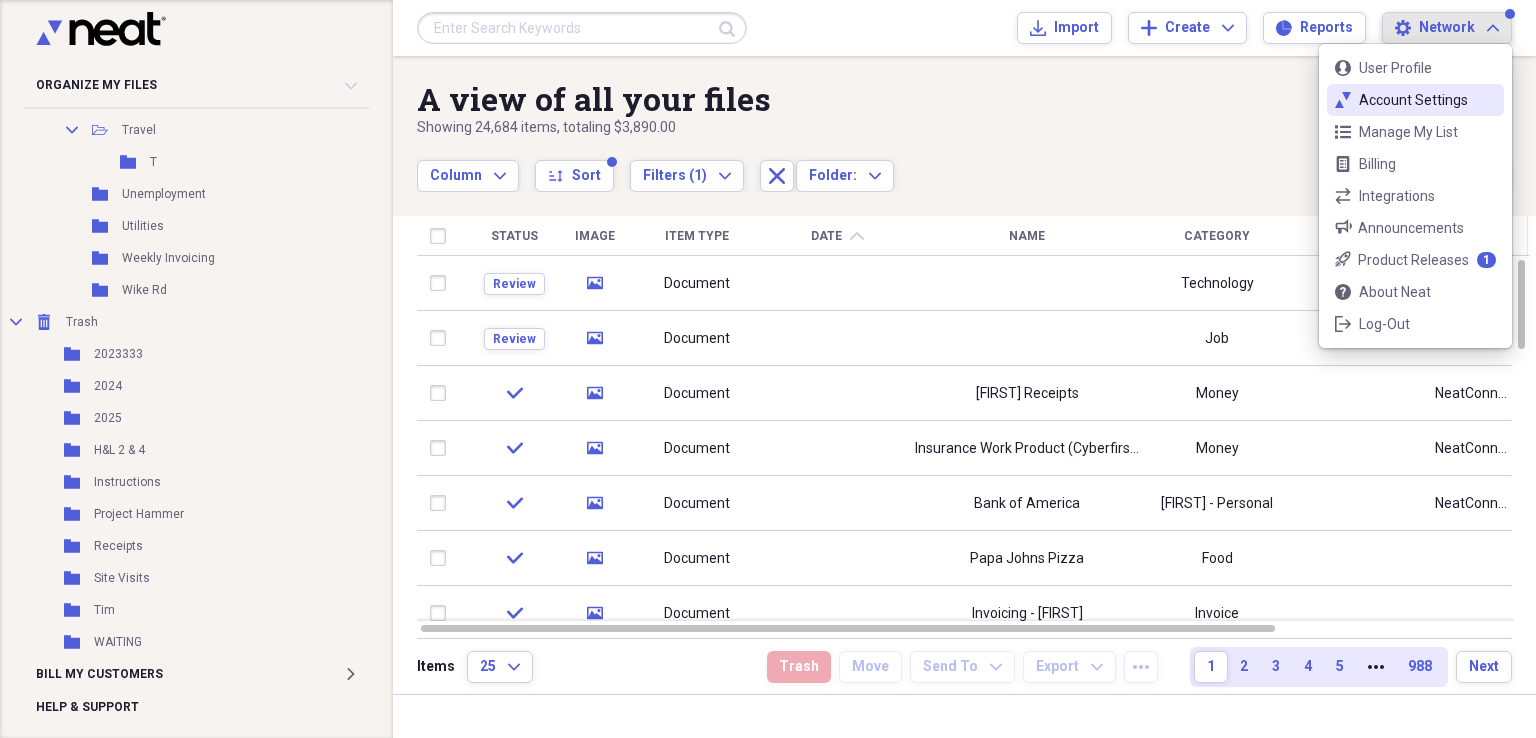 click on "A view of all your files" at bounding box center [900, 99] 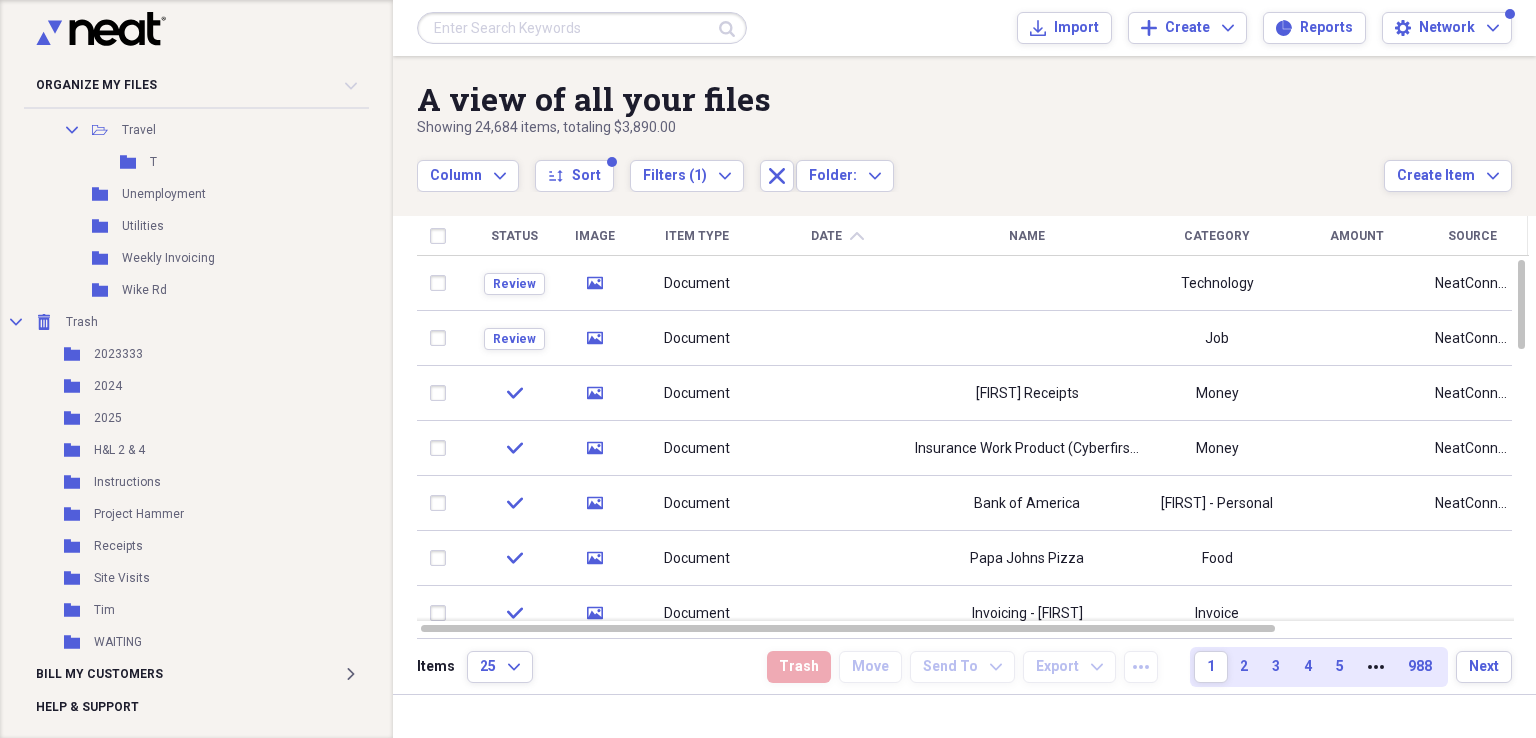 click on "Showing 24,684 items , totaling $3,890.00" at bounding box center [900, 128] 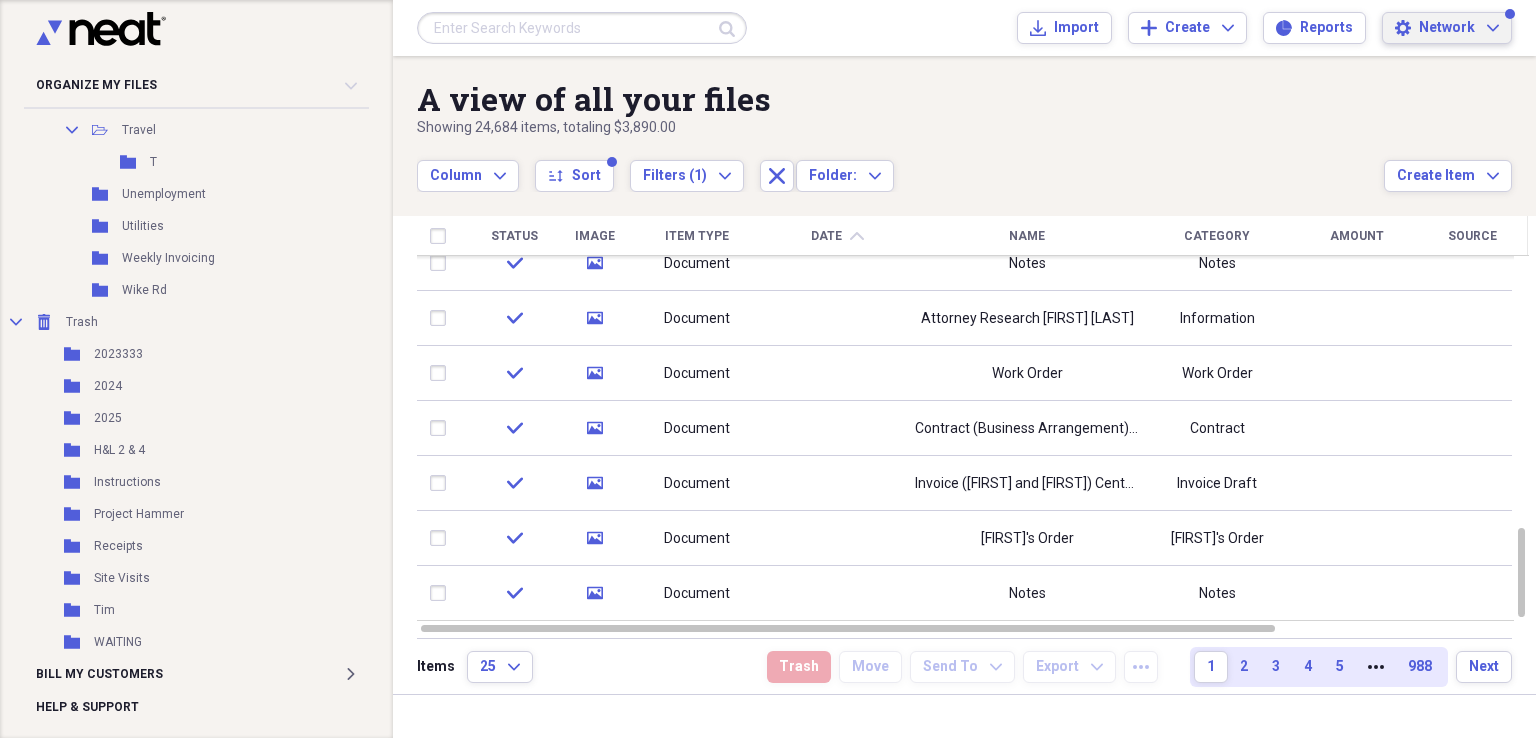 click on "Settings Network Expand" at bounding box center [1447, 28] 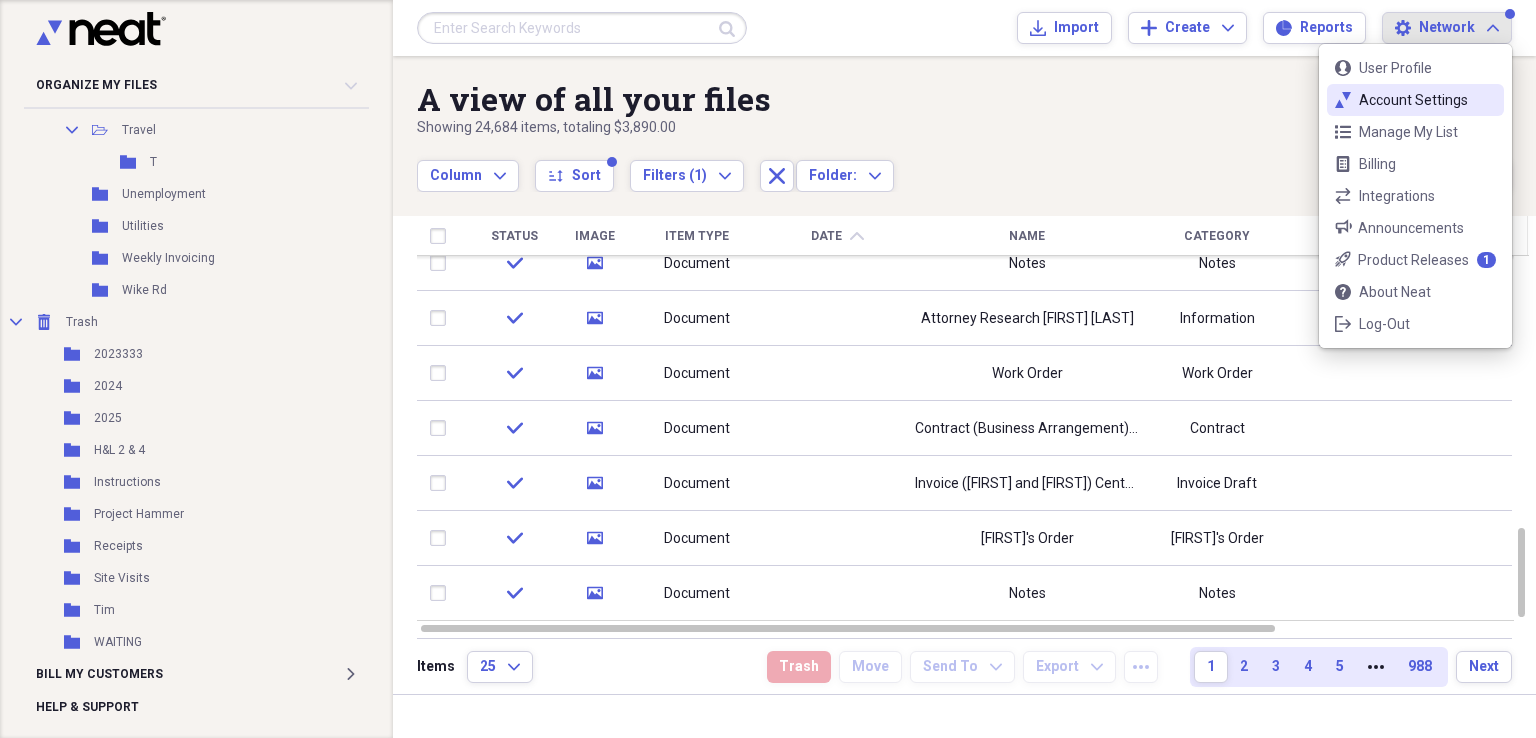 click on "Account Settings" at bounding box center [1415, 100] 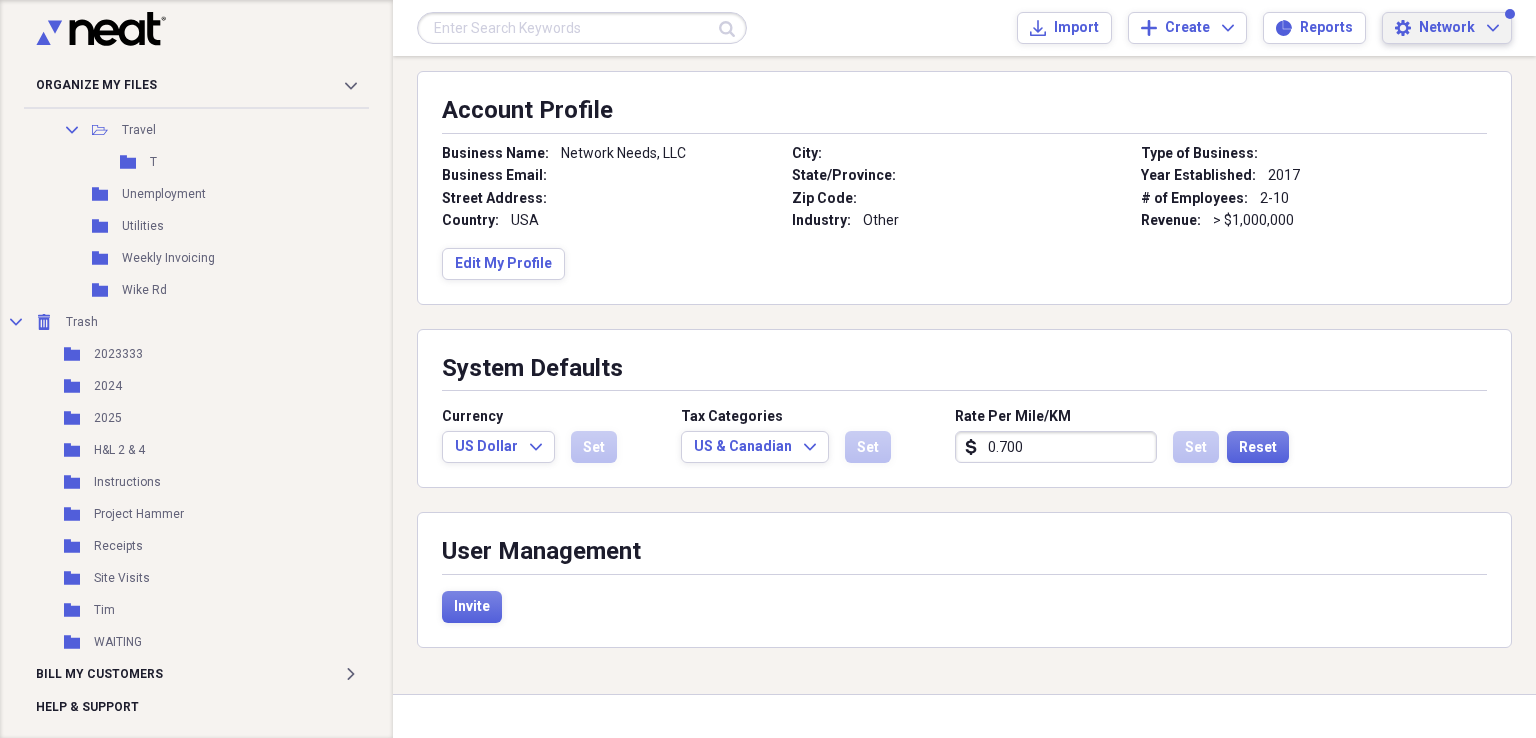 scroll, scrollTop: 0, scrollLeft: 0, axis: both 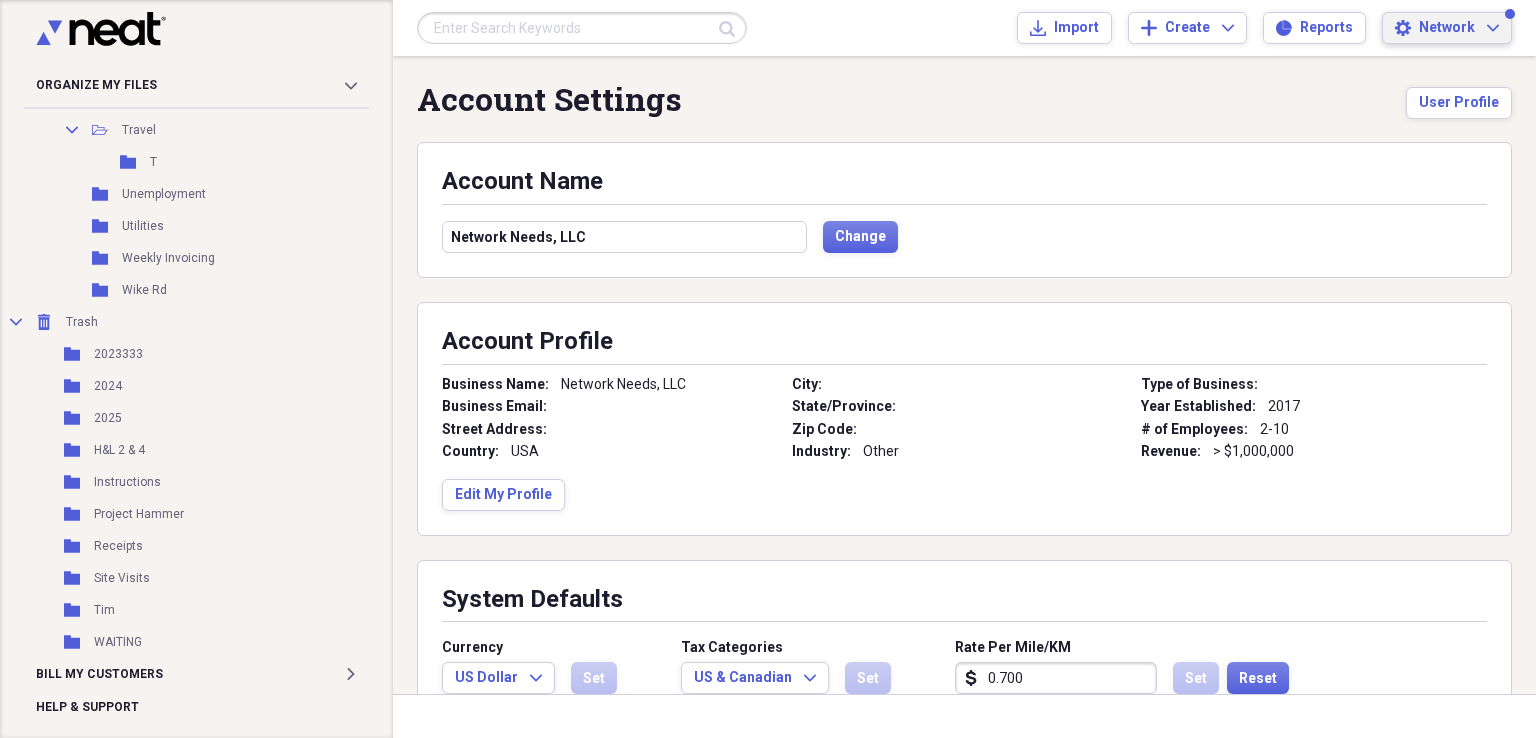 click on "Network" at bounding box center (1447, 28) 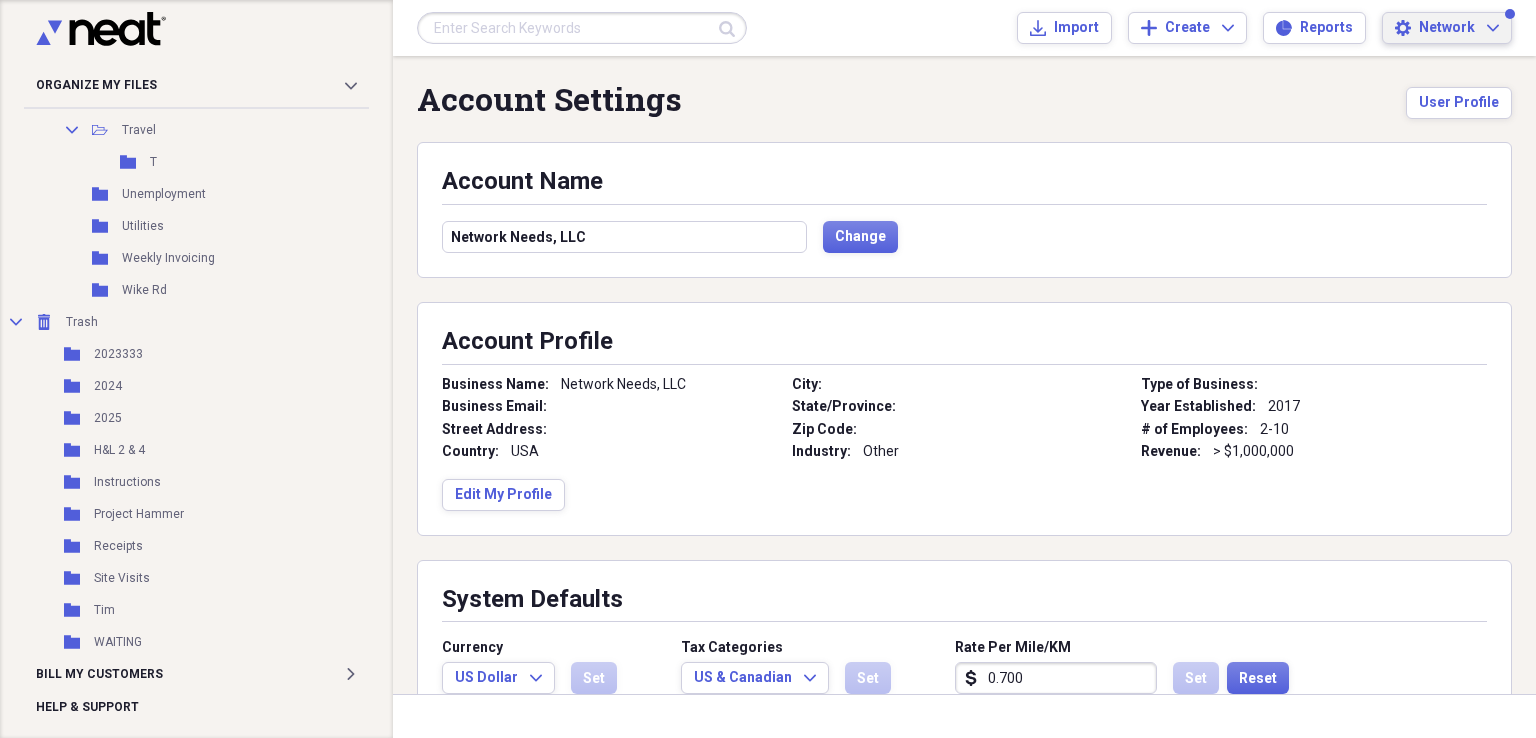 click on "Account Settings User Profile" at bounding box center (964, 111) 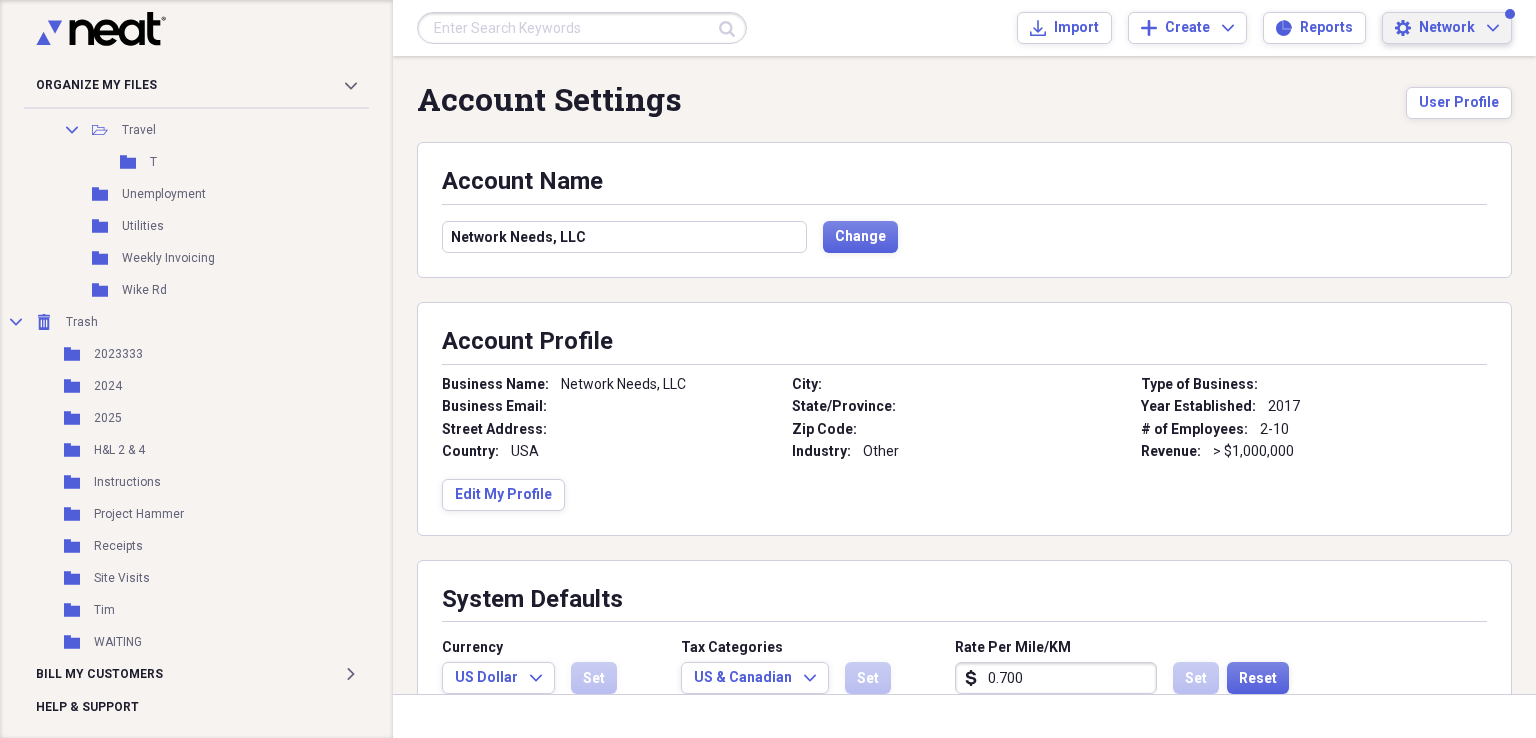 click on "Settings Network Expand" at bounding box center [1447, 28] 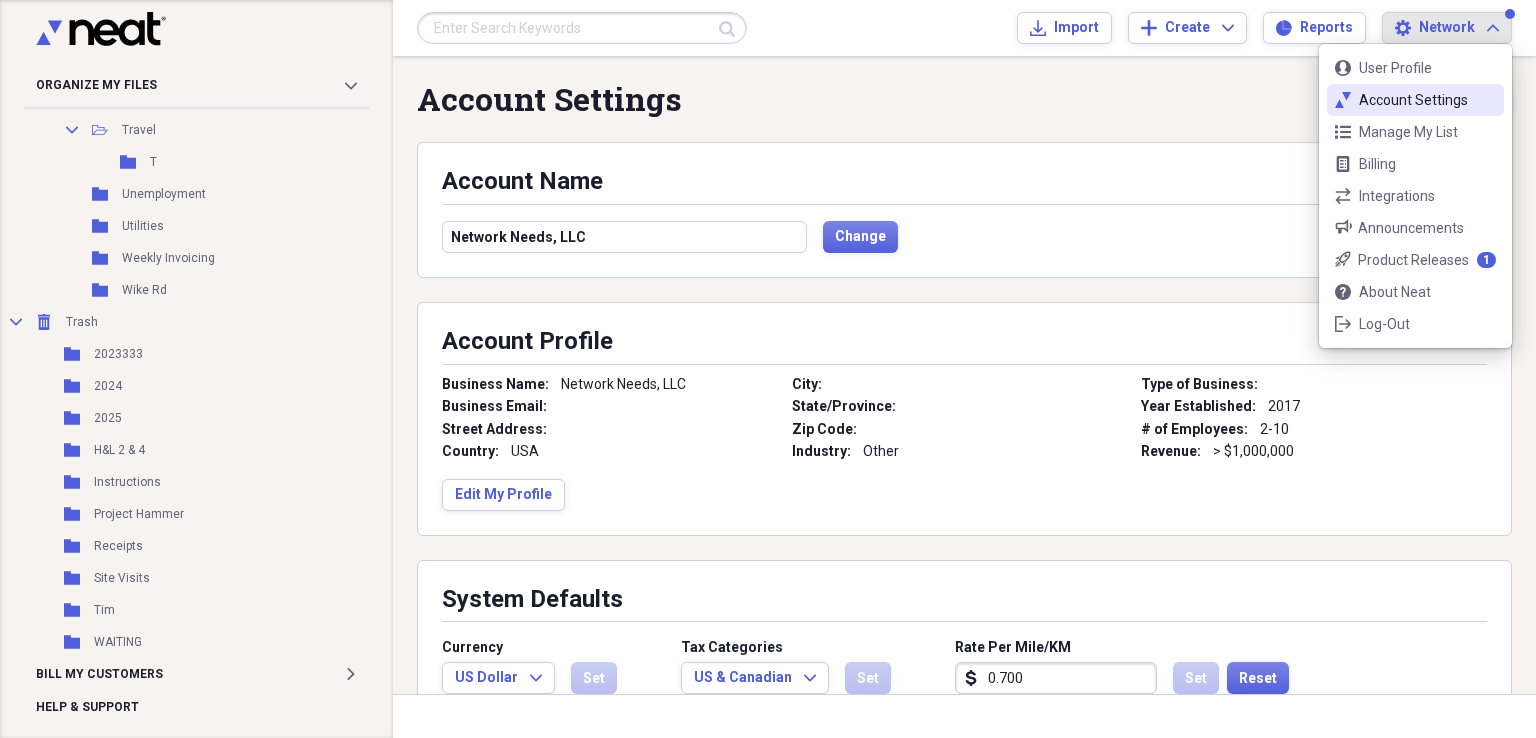 click on "Account Settings" at bounding box center (1415, 100) 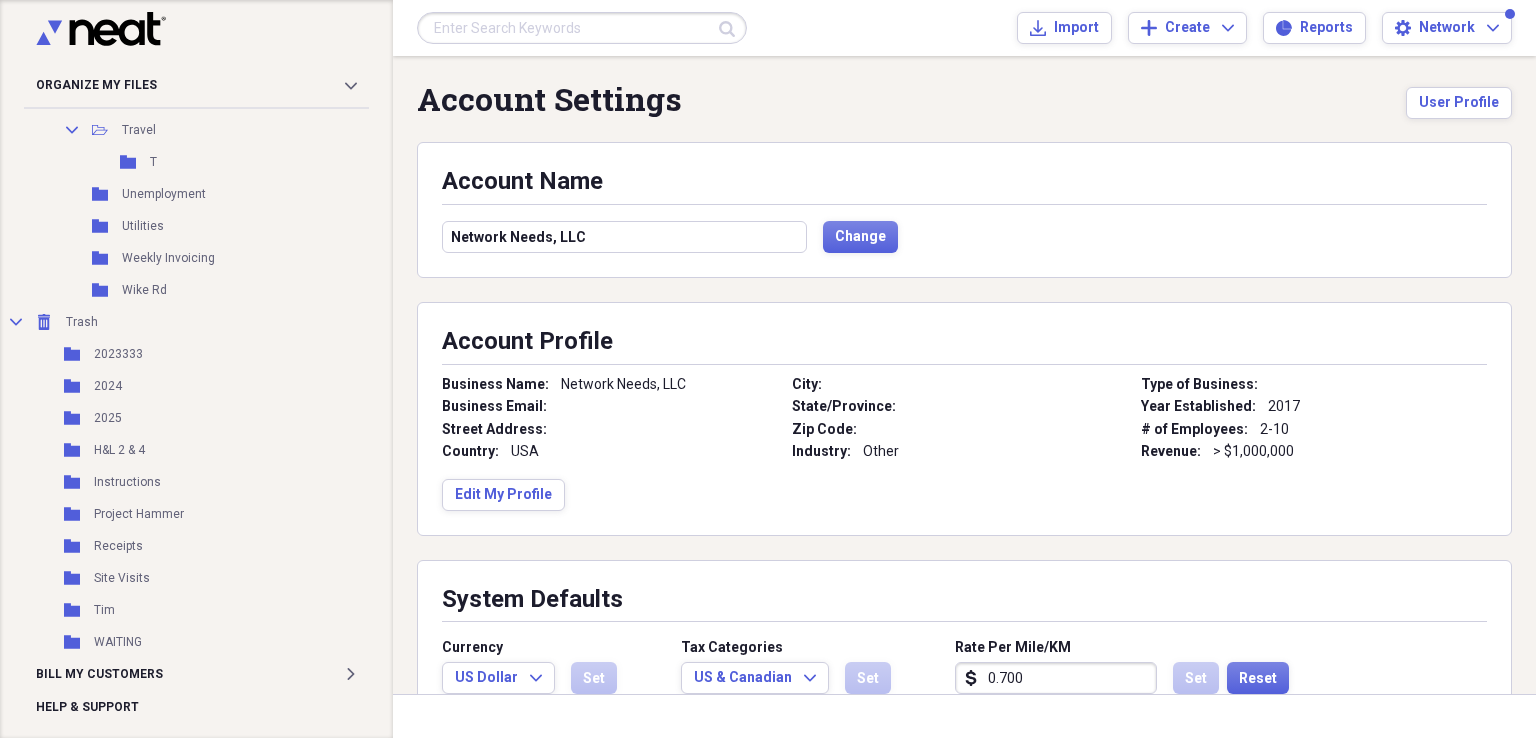 click on "Account Settings User Profile" at bounding box center (964, 111) 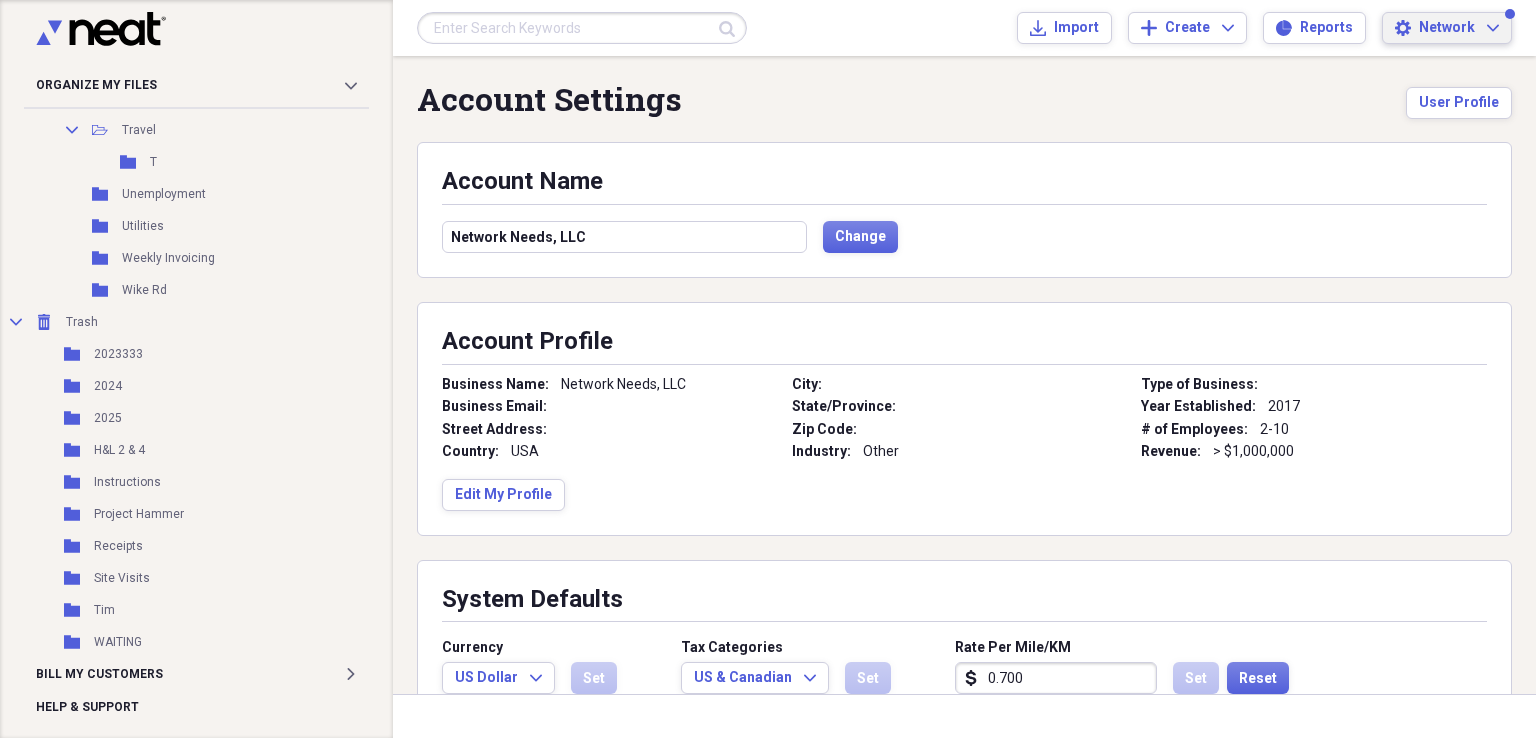 click on "Settings Network Expand" at bounding box center (1447, 28) 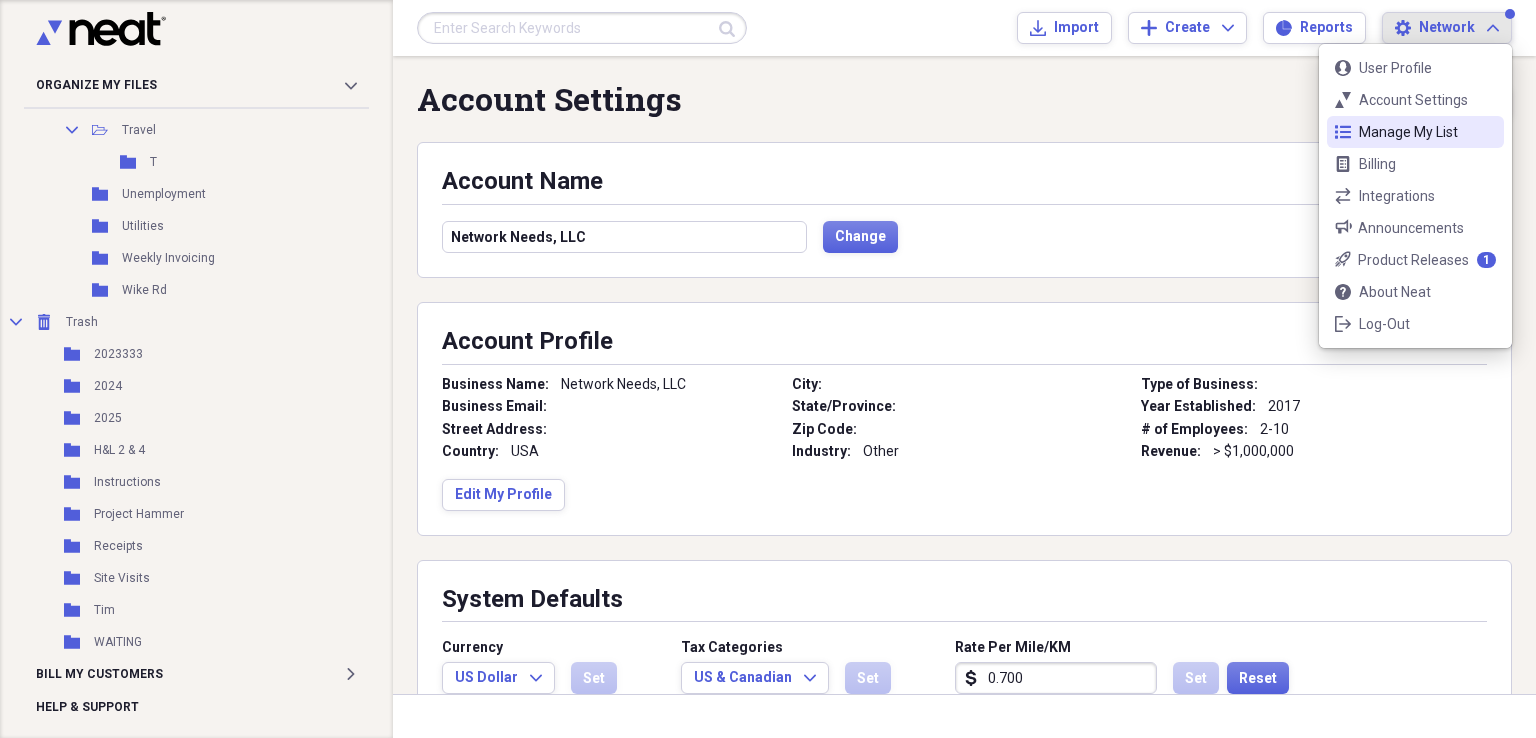click on "Manage My List" at bounding box center (1415, 132) 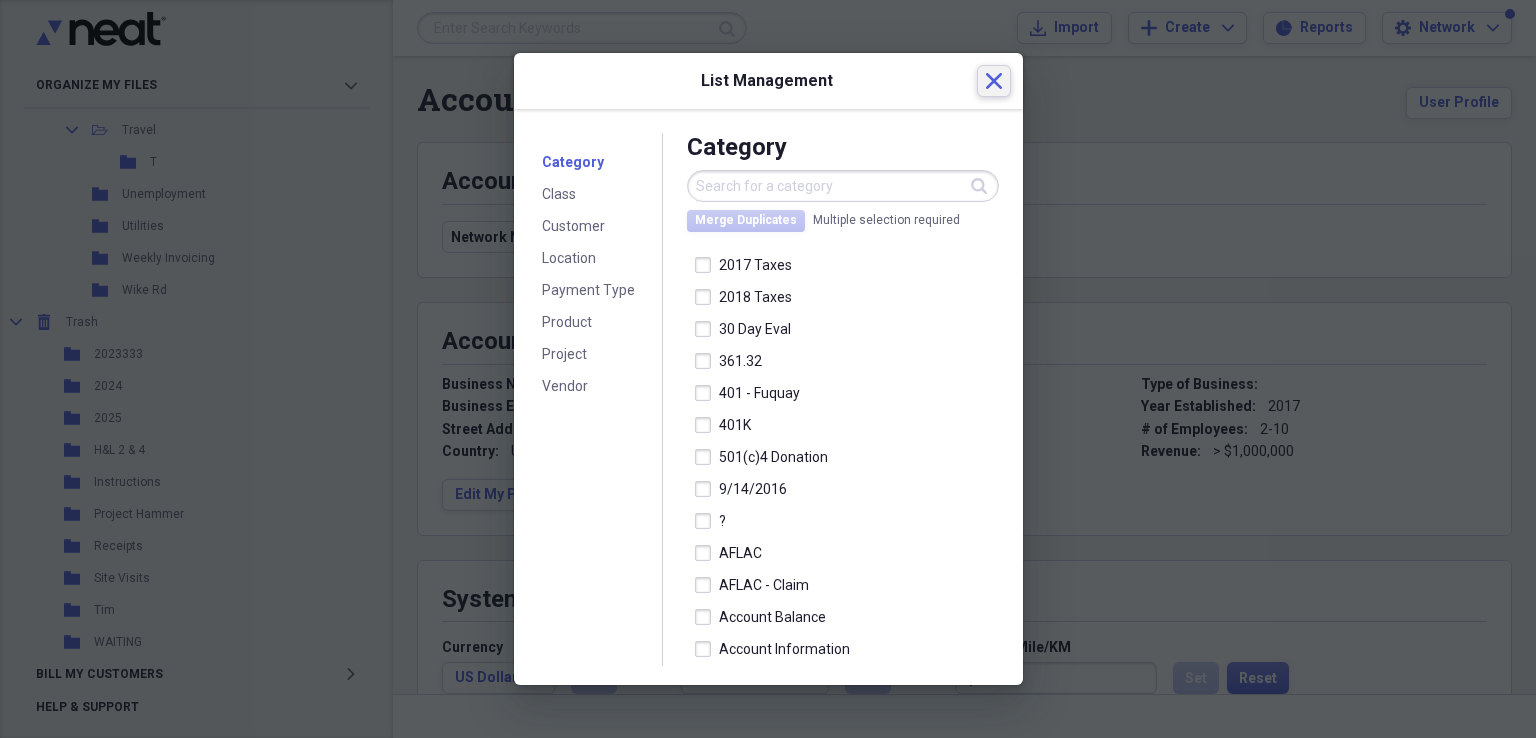 click 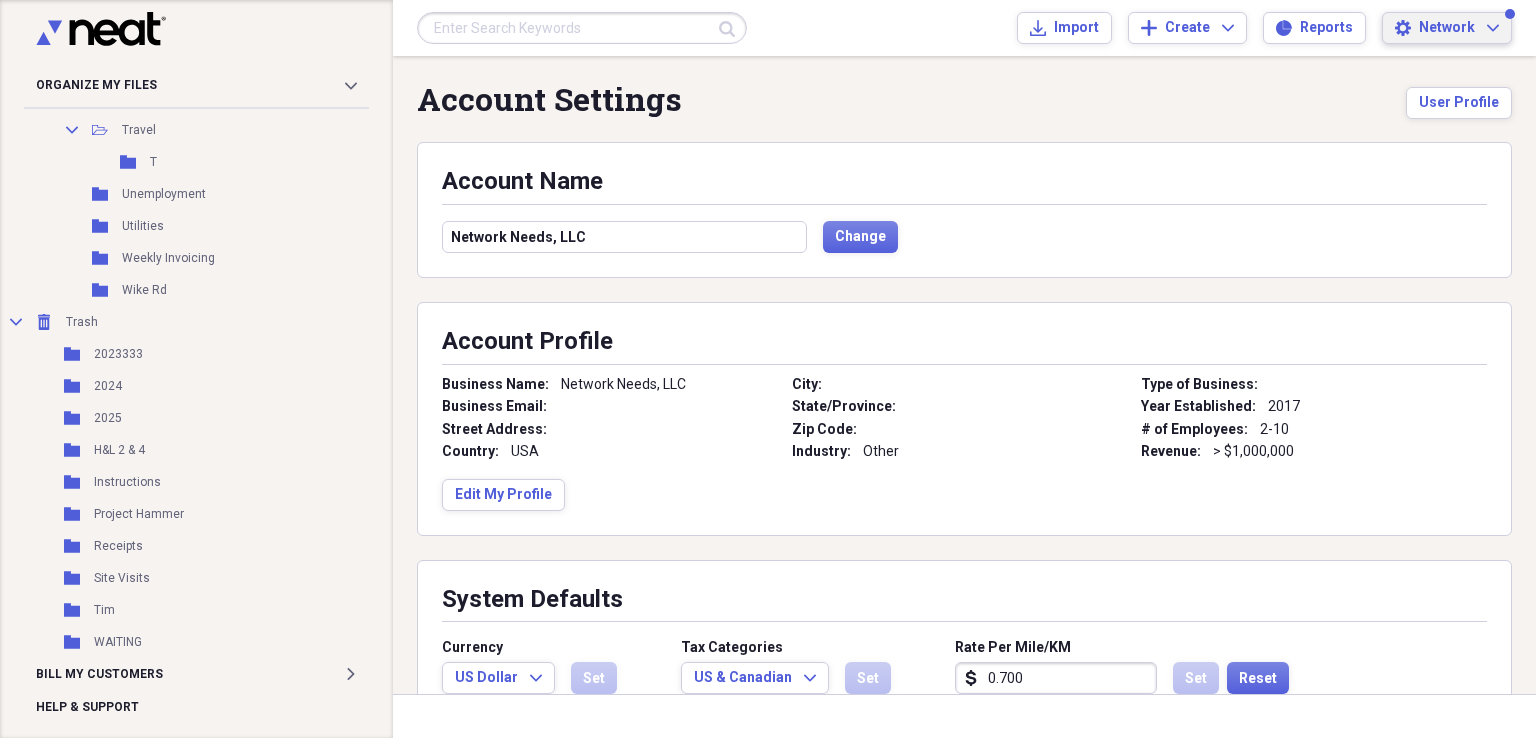 click on "Network" at bounding box center (1447, 28) 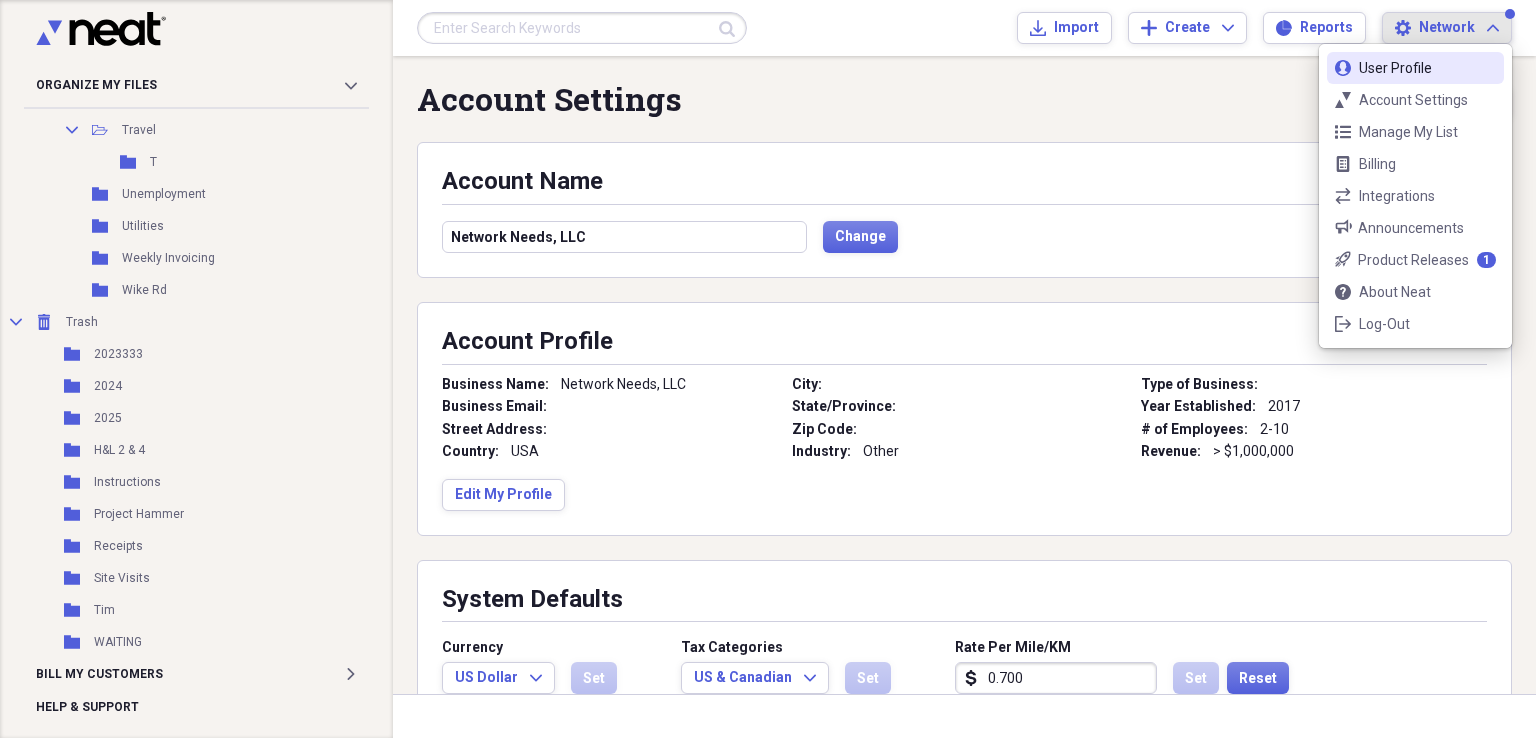 click on "Network" at bounding box center [1447, 28] 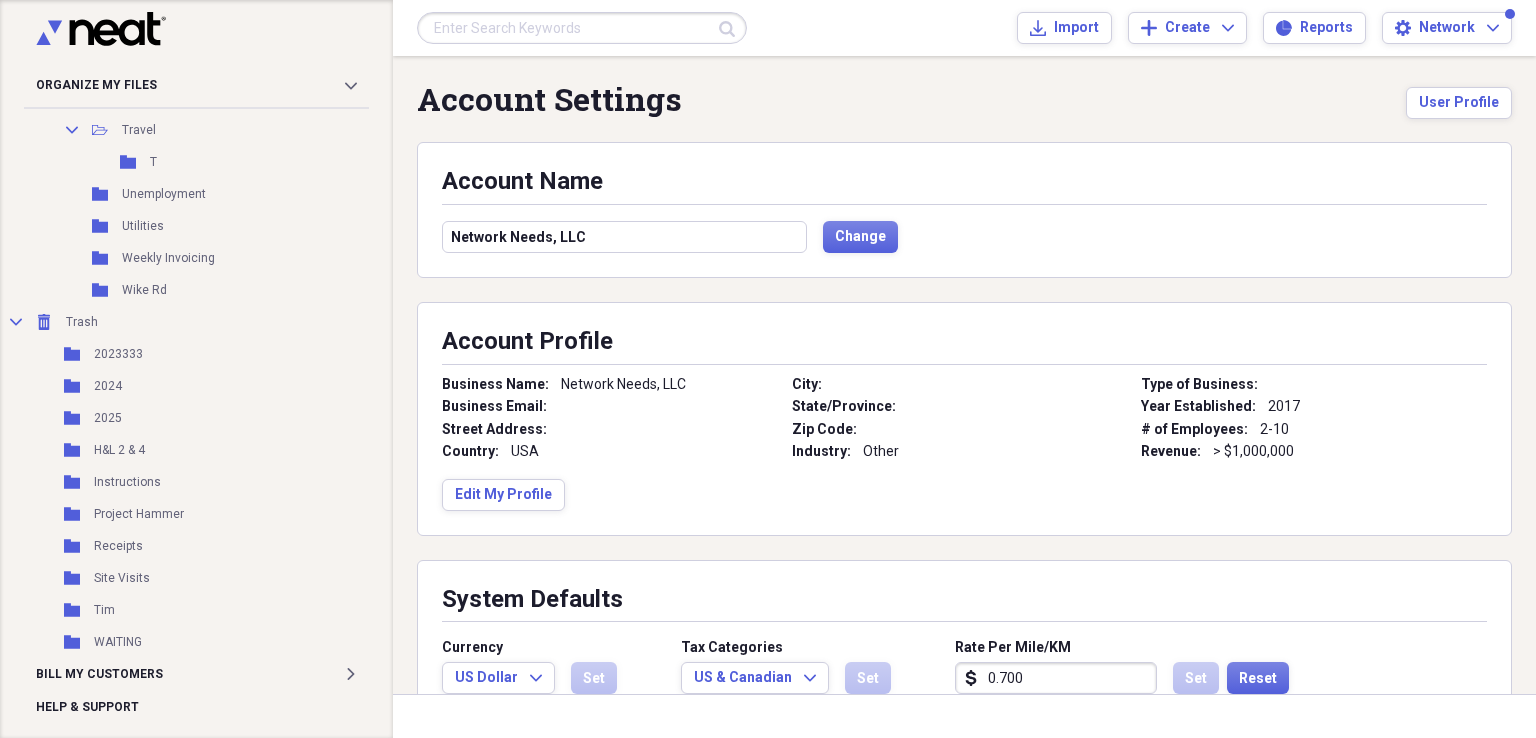 click on "Account Settings User Profile" at bounding box center (964, 111) 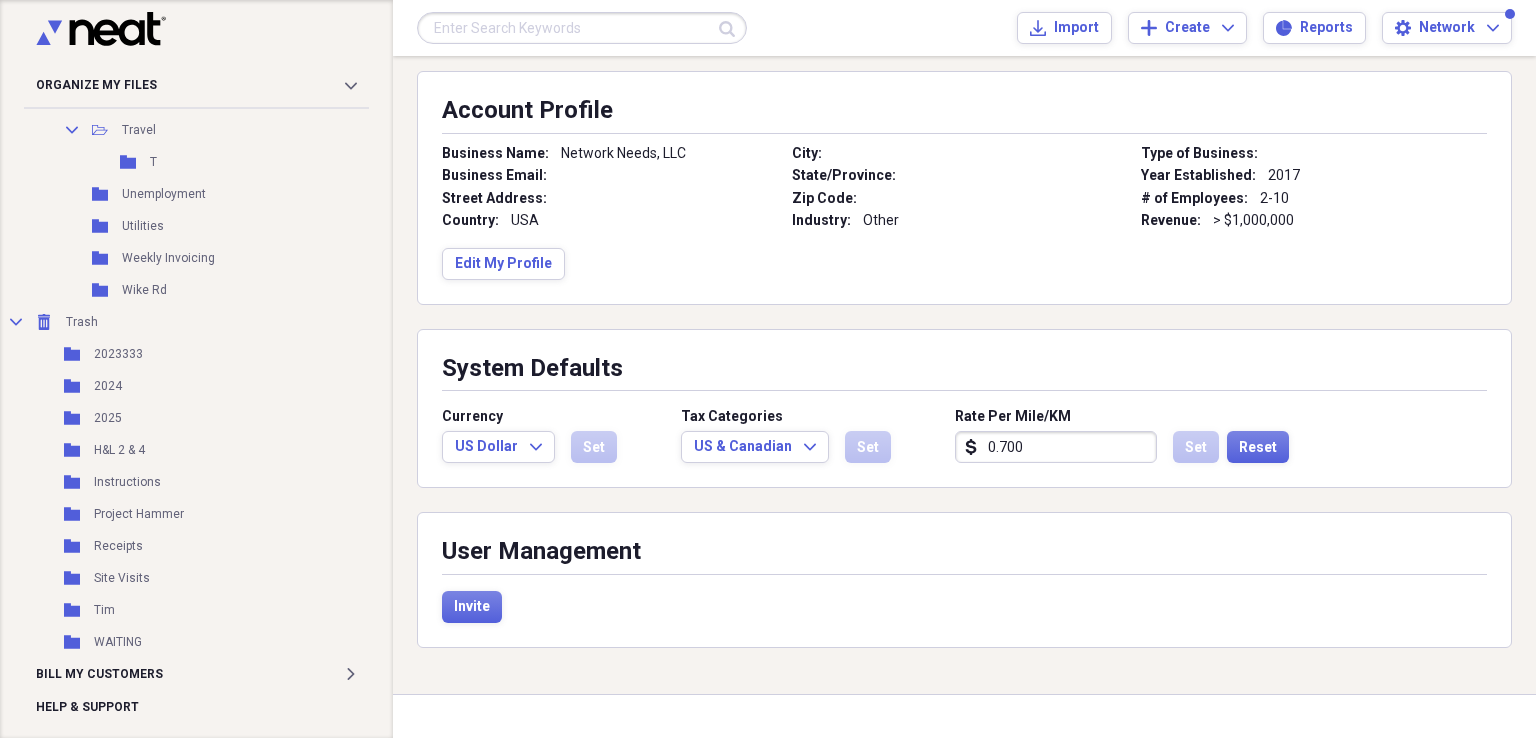 scroll, scrollTop: 0, scrollLeft: 0, axis: both 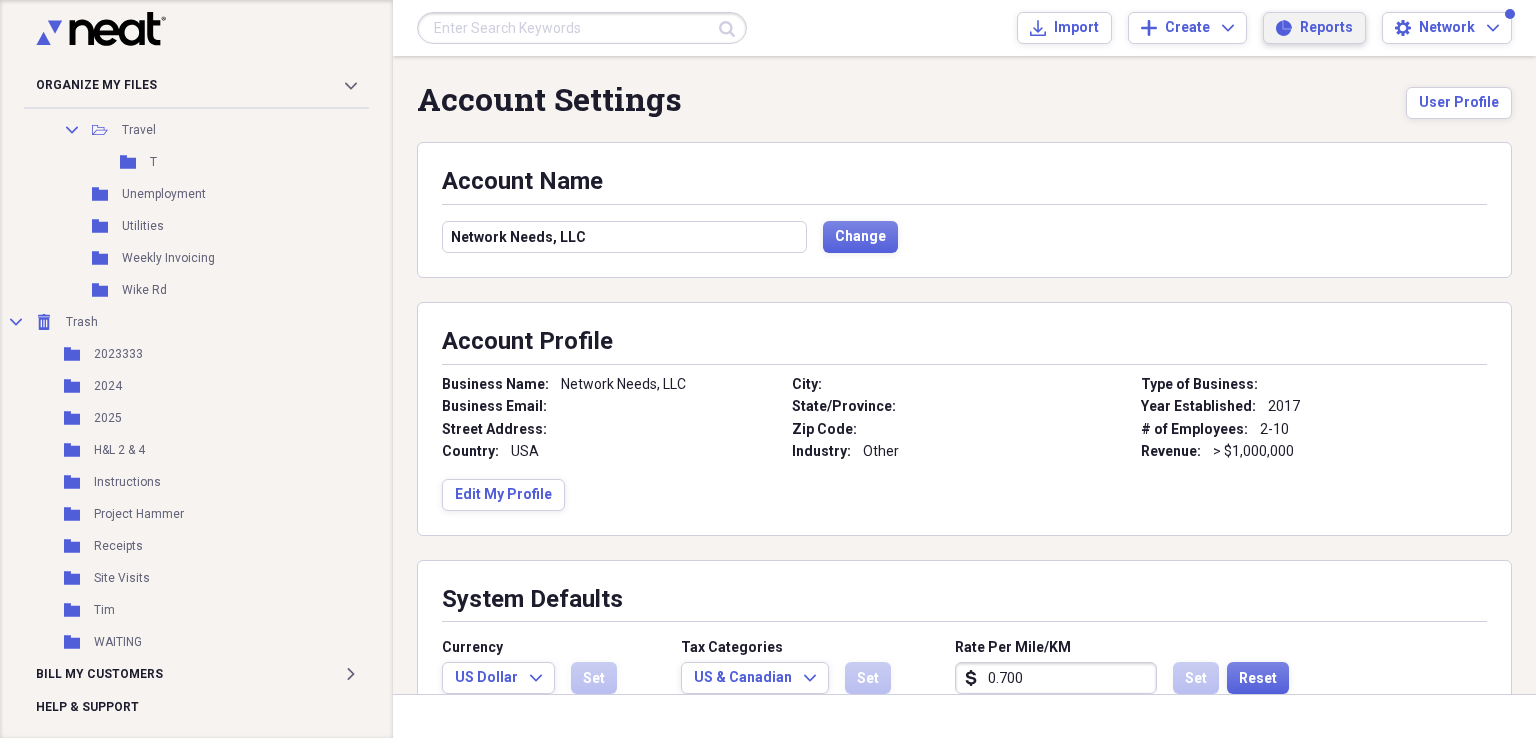 click on "Reports" at bounding box center [1326, 28] 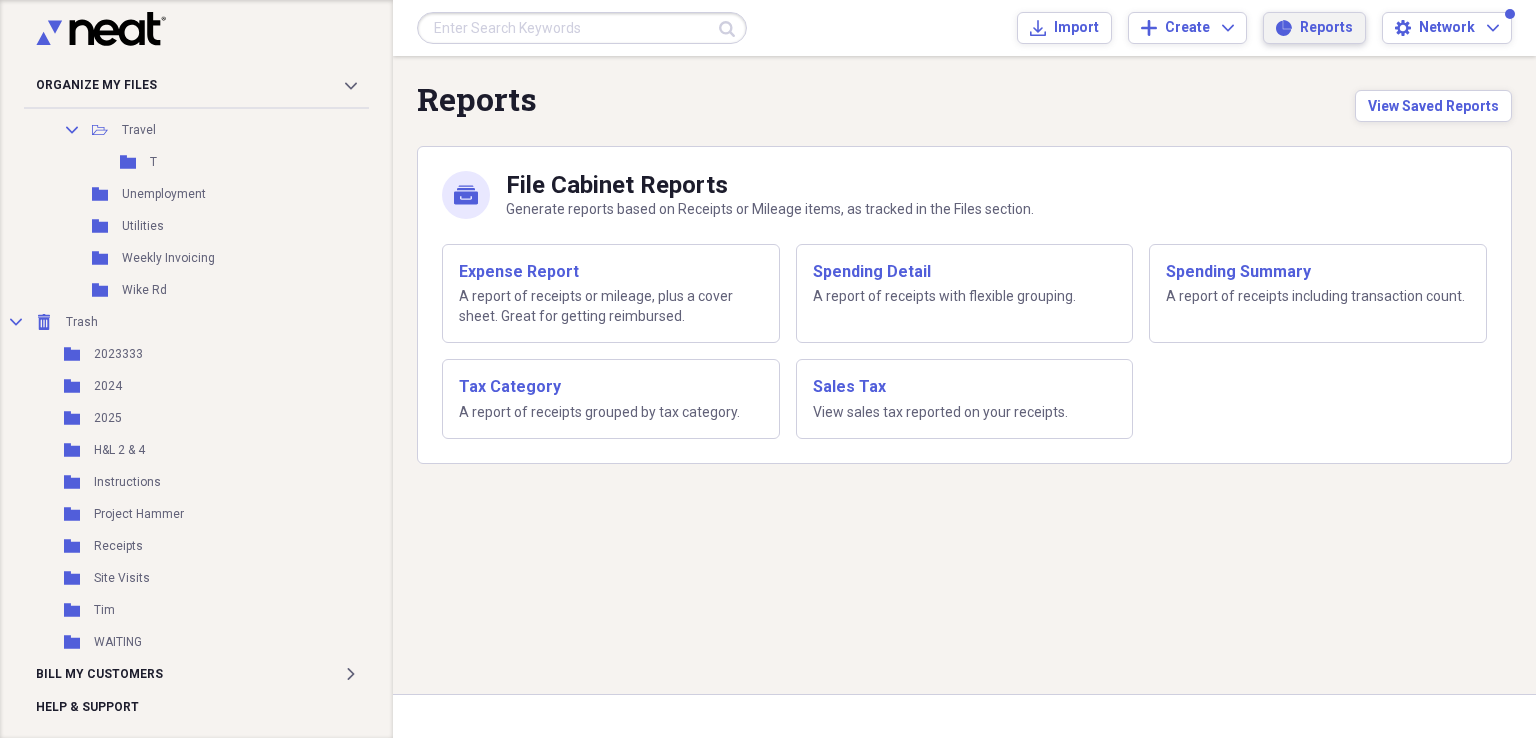 click on "Reports" at bounding box center (1326, 28) 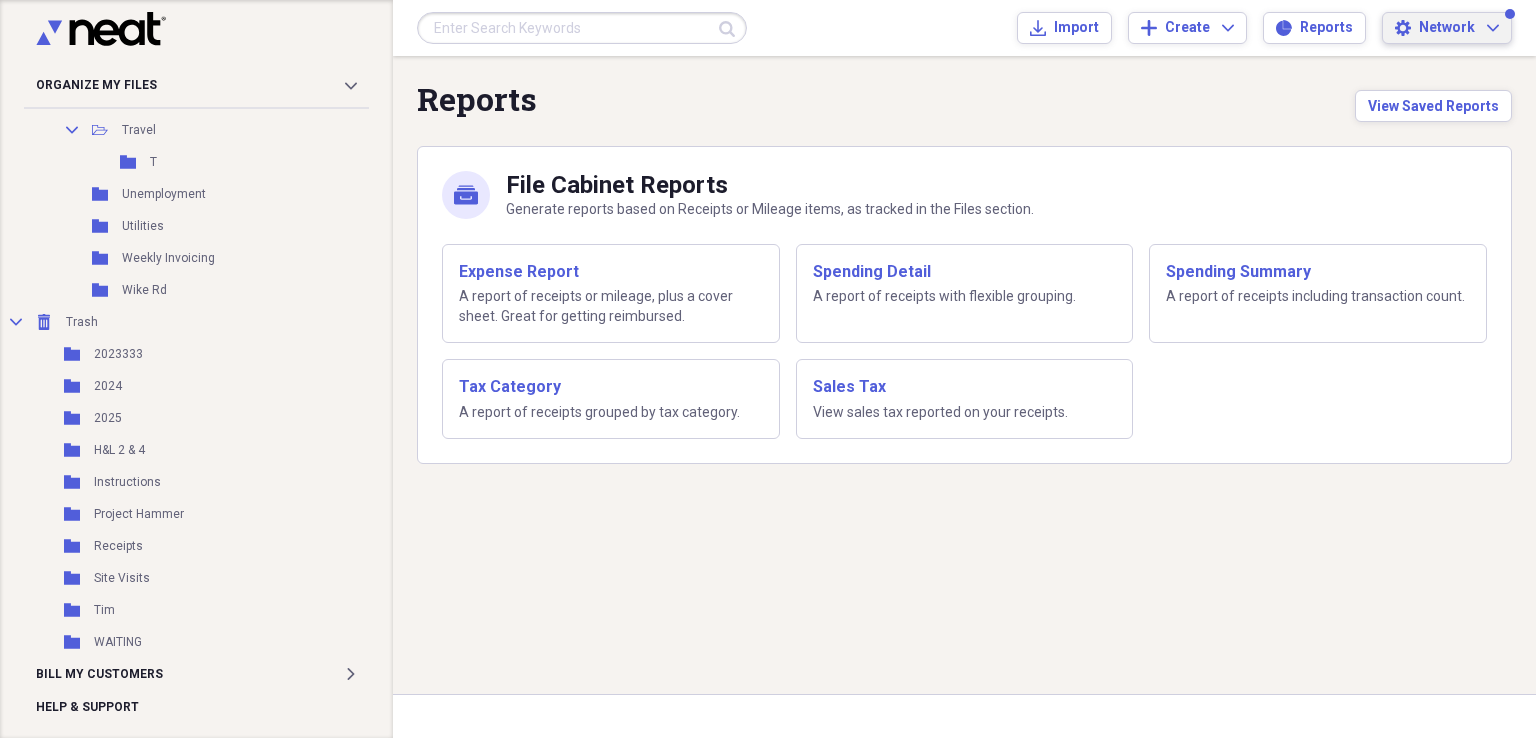 click on "Settings Network Expand" at bounding box center [1447, 28] 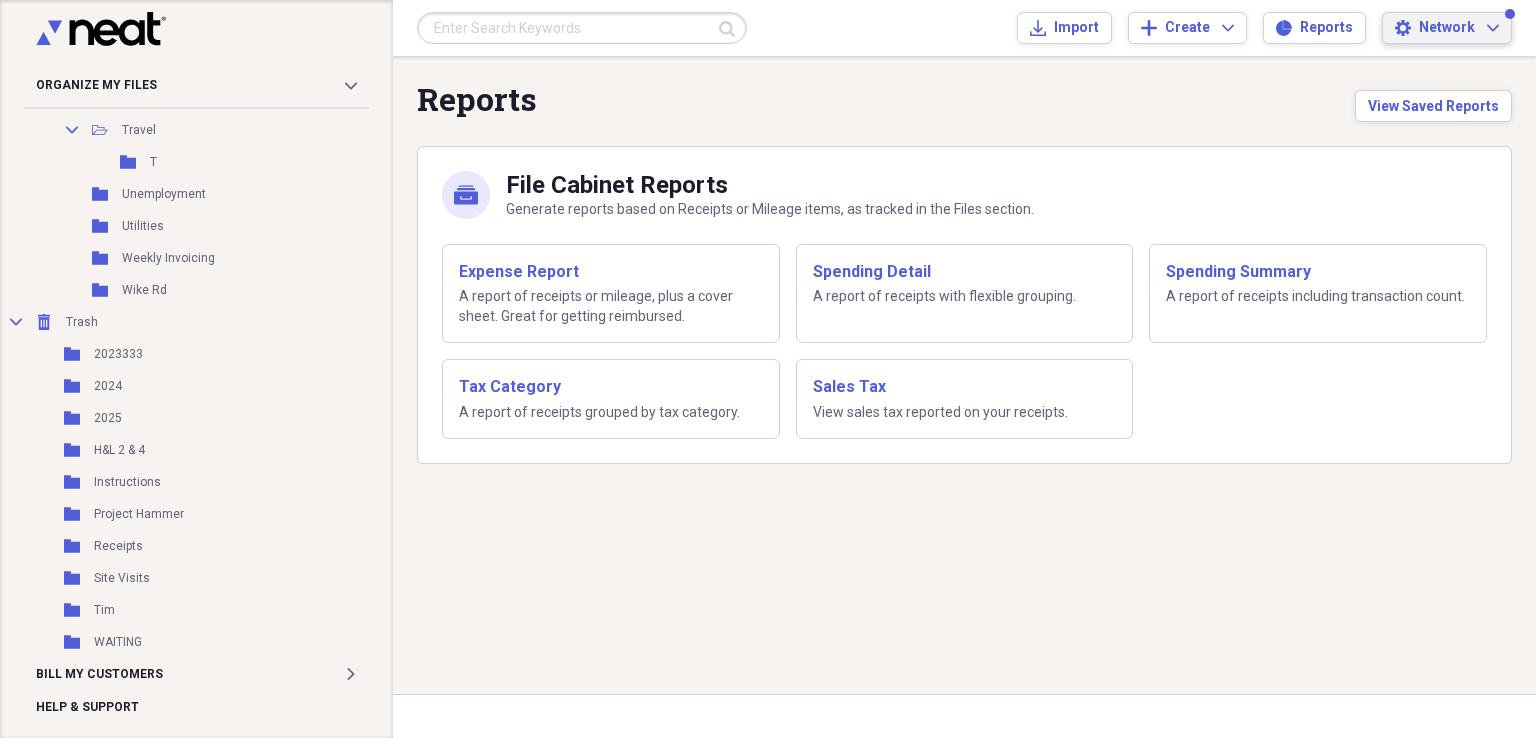 click on "Reports View Saved Reports" at bounding box center [964, 101] 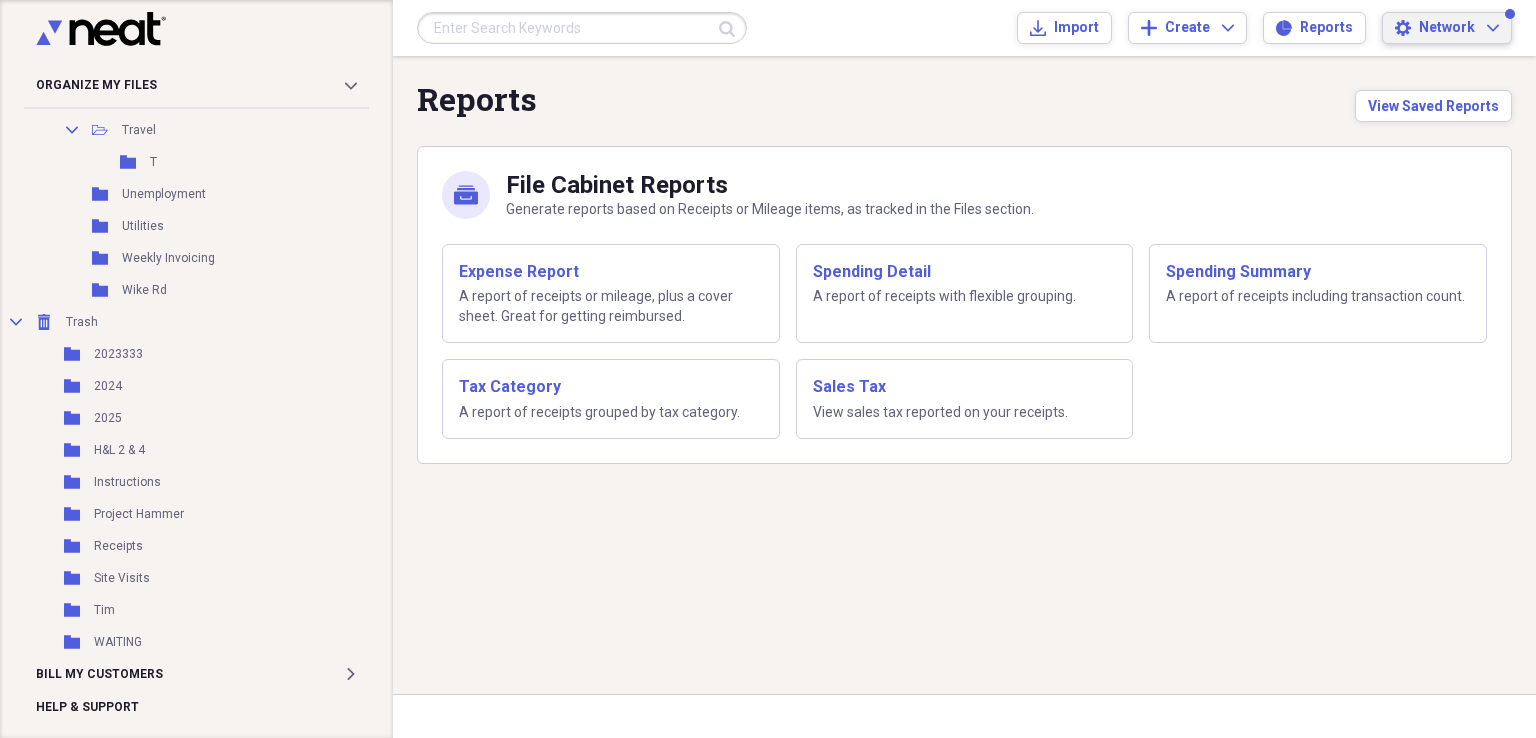 click on "Settings Network Expand" at bounding box center (1447, 28) 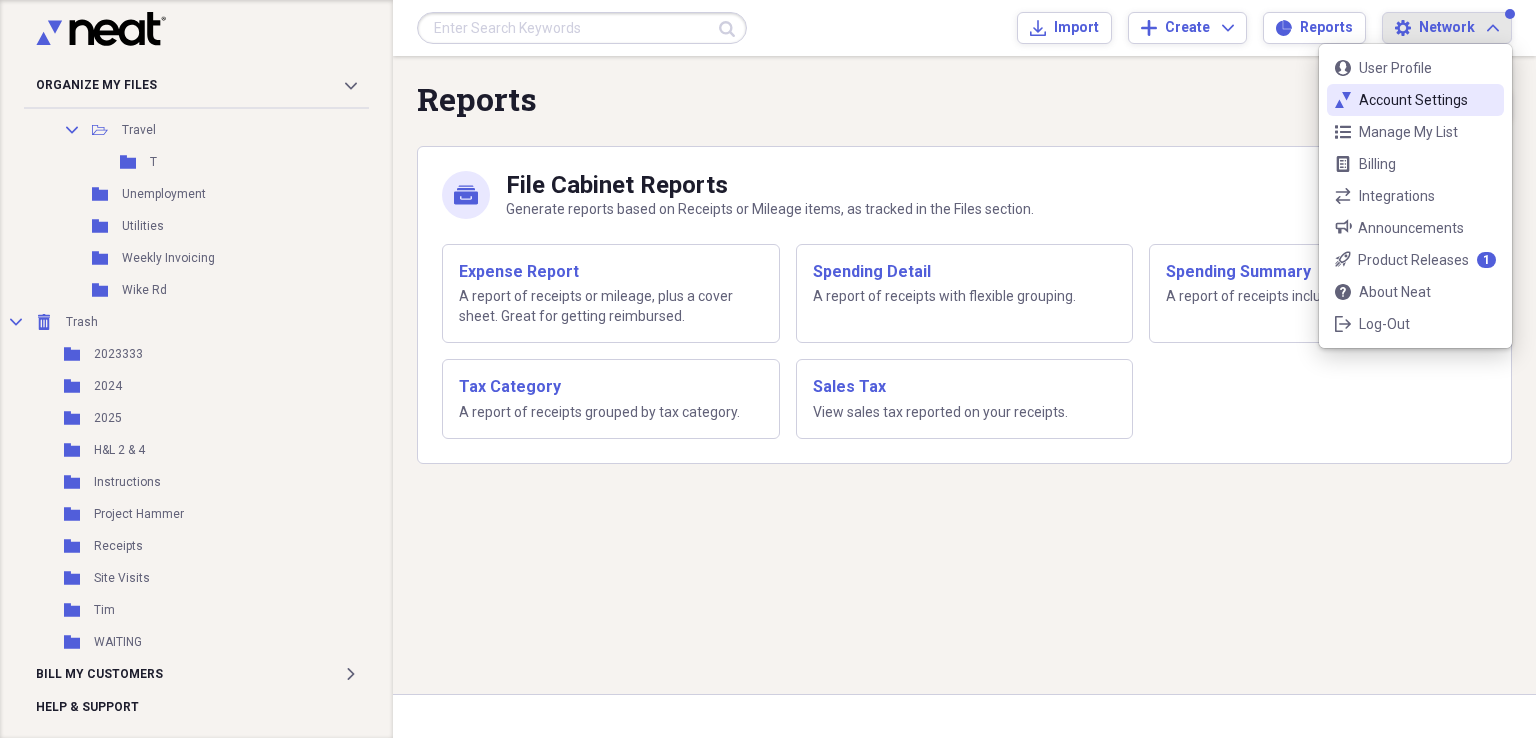 click on "neat-ticks Account Settings" at bounding box center [1415, 100] 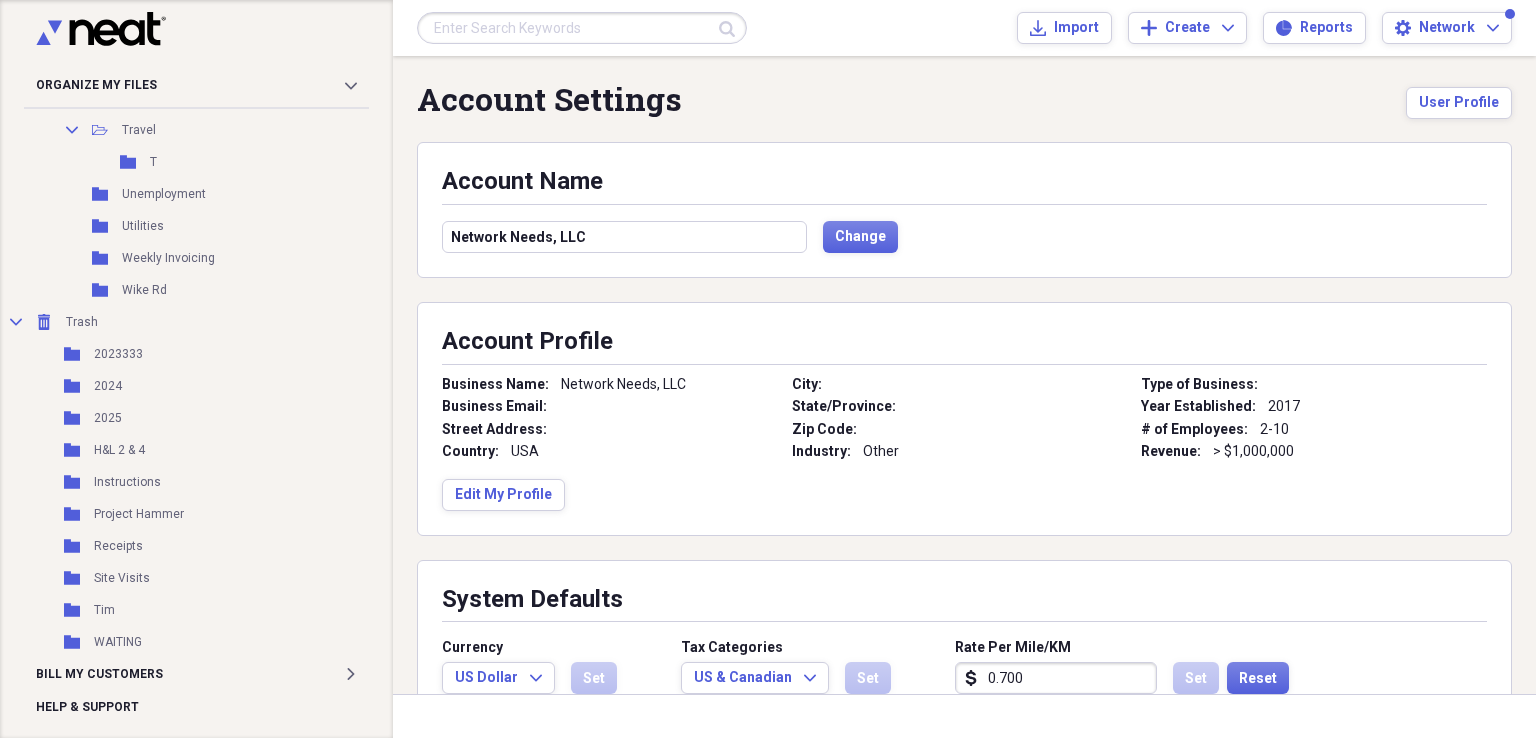 click on "Account Settings User Profile" at bounding box center (964, 111) 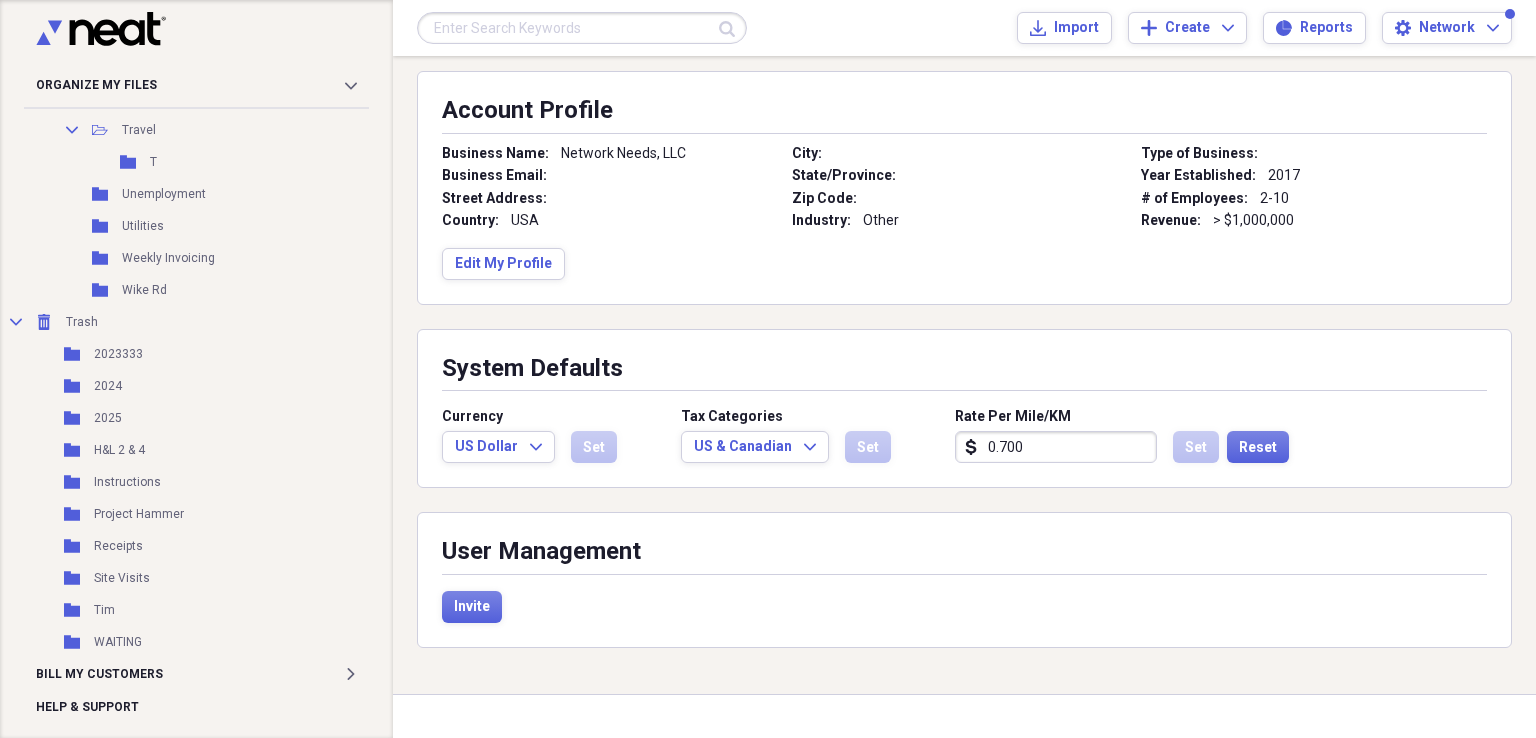scroll, scrollTop: 0, scrollLeft: 0, axis: both 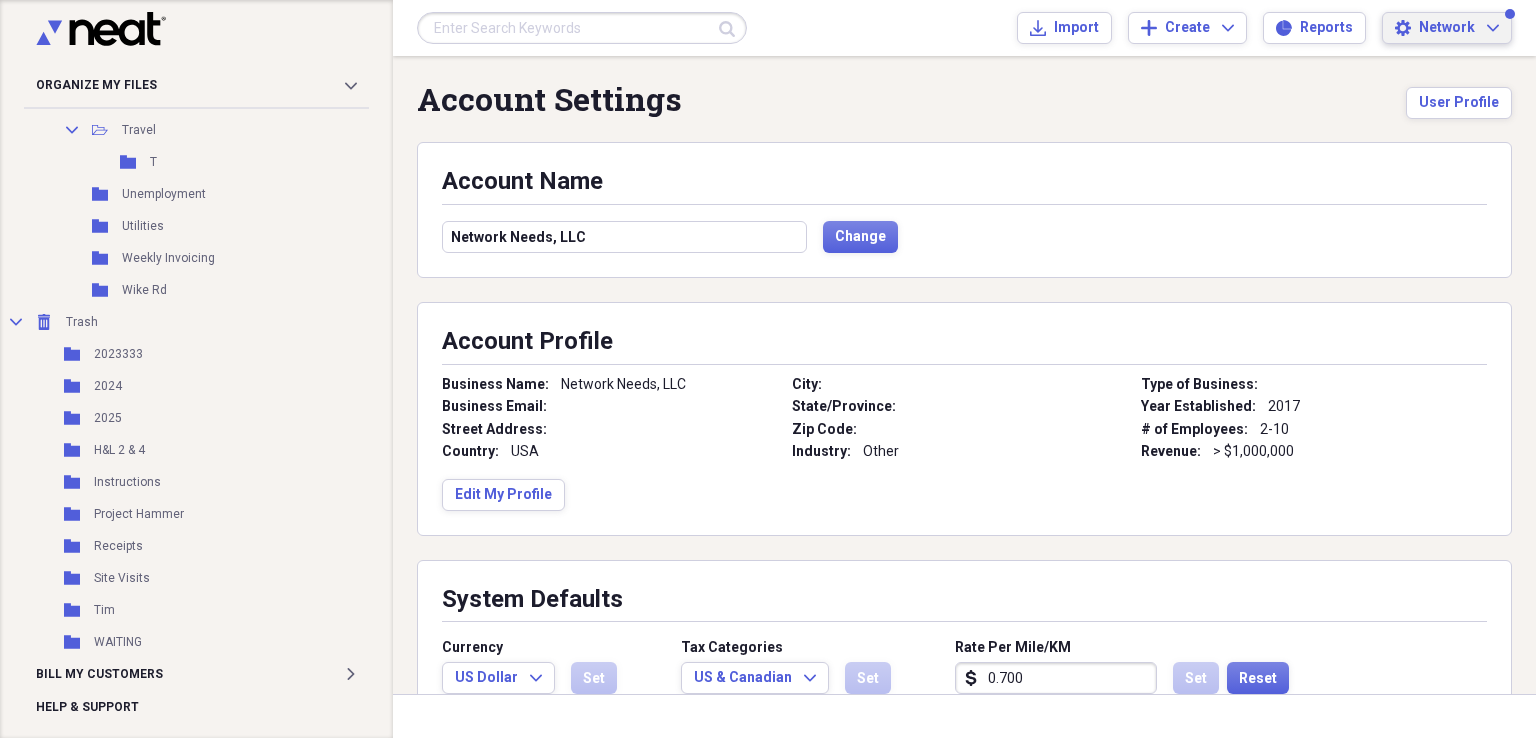 click on "Network" at bounding box center [1447, 28] 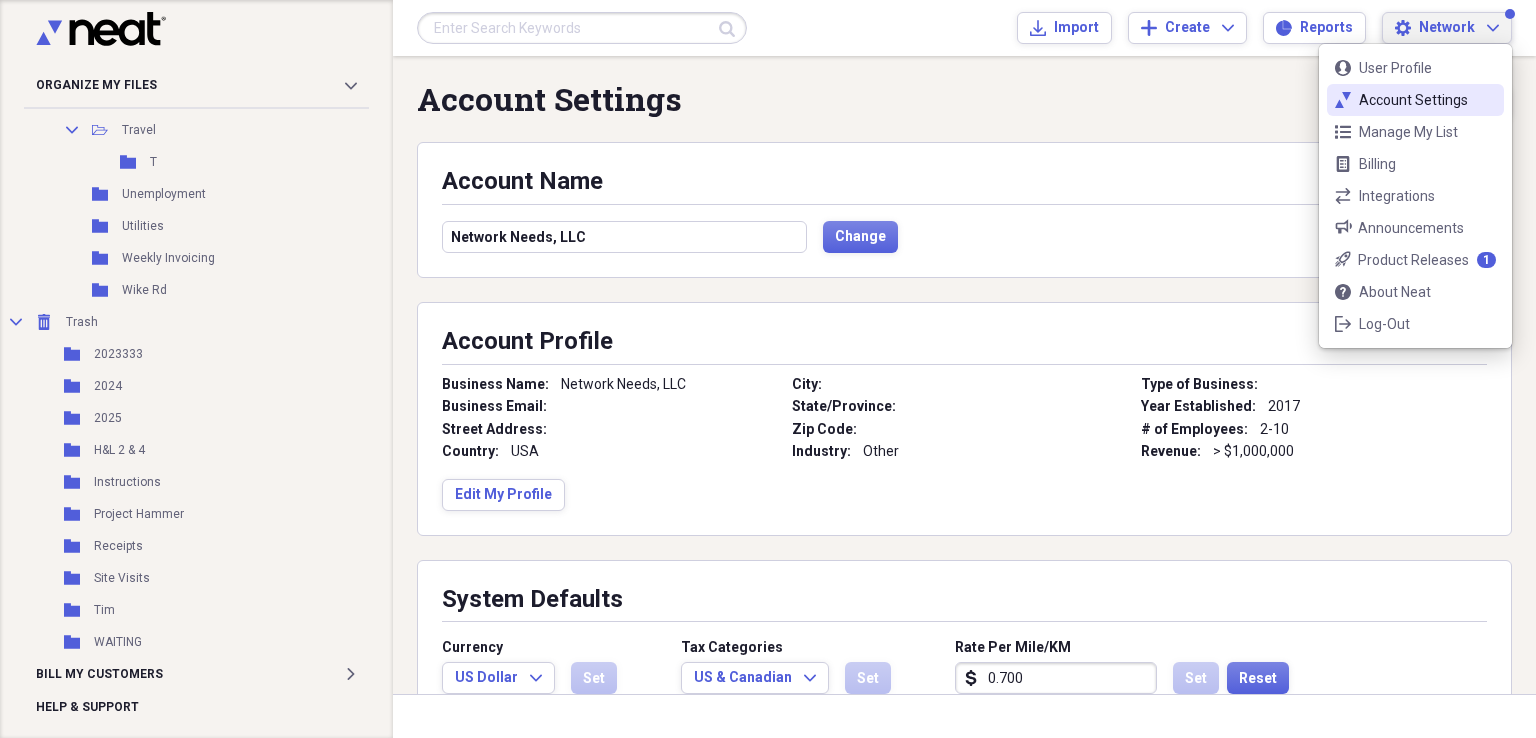 click on "Account Settings User Profile" at bounding box center (964, 111) 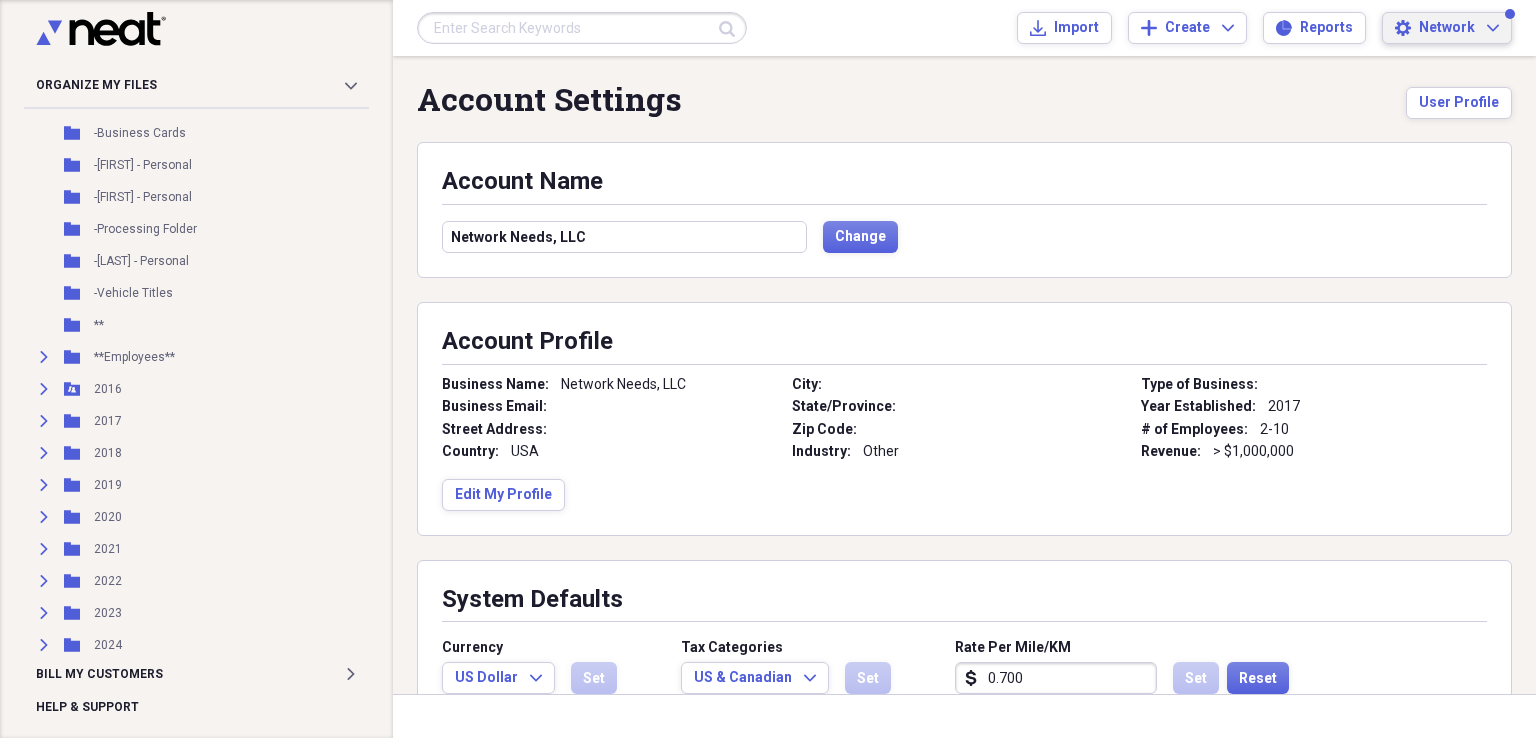 scroll, scrollTop: 0, scrollLeft: 0, axis: both 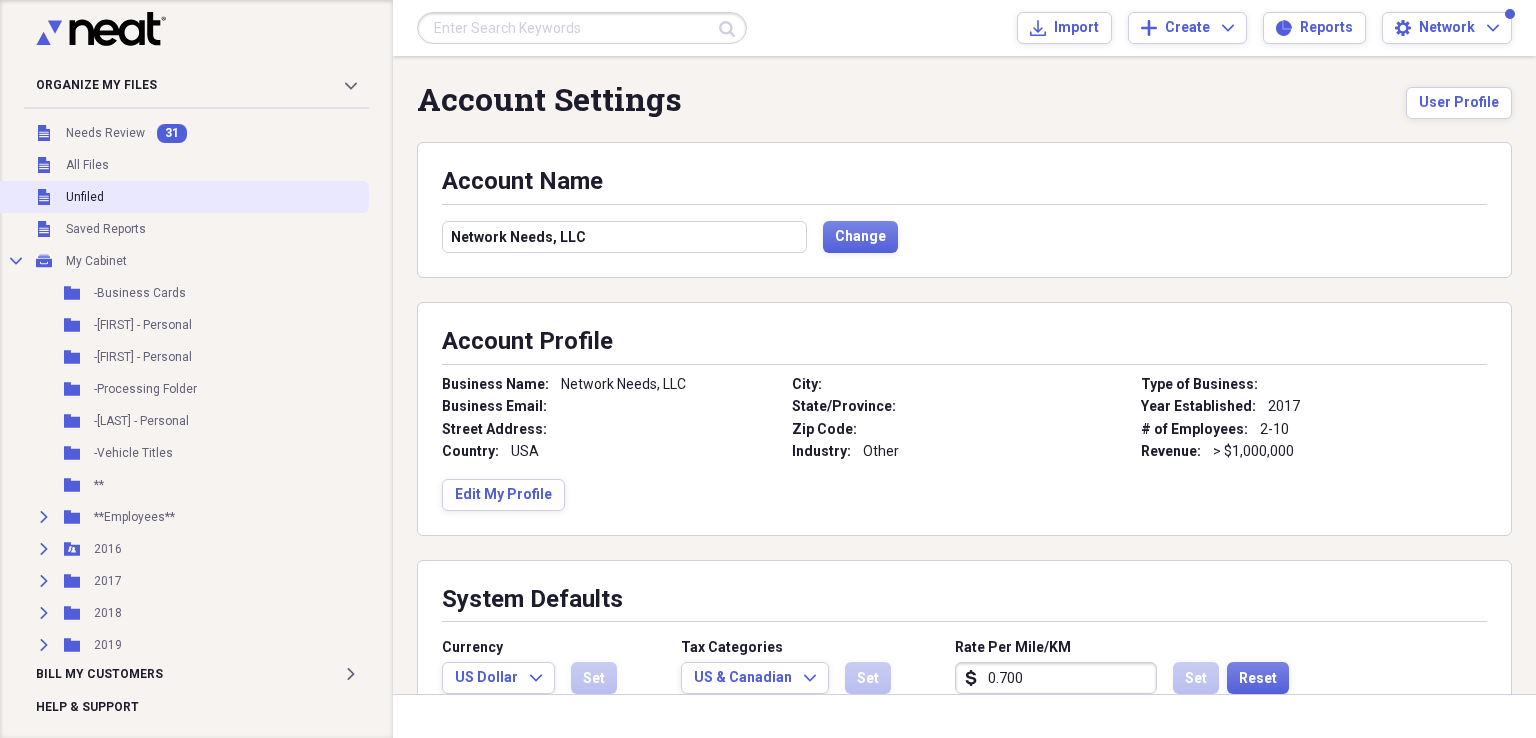 click on "Unfiled" at bounding box center (85, 197) 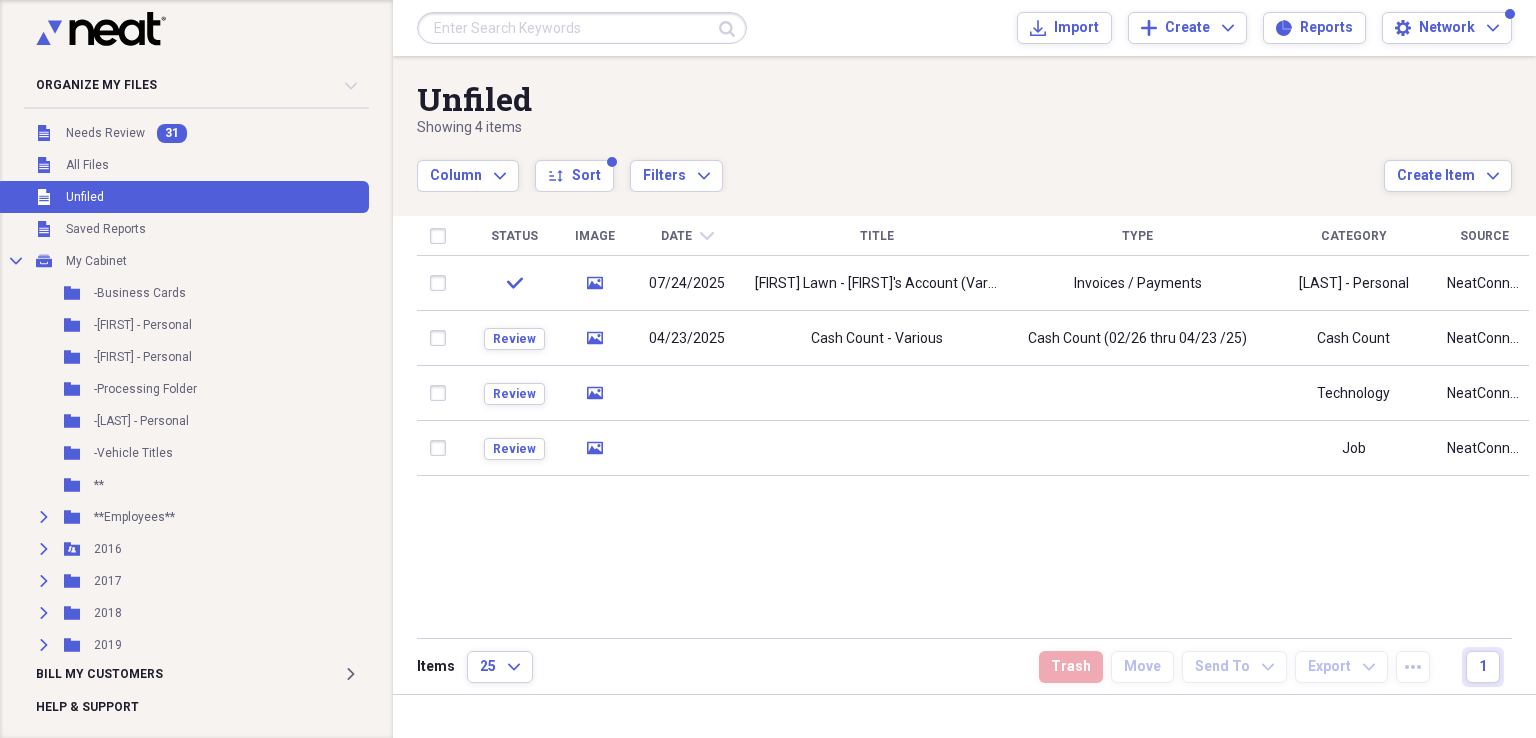 click on "Showing 4 items" at bounding box center [900, 128] 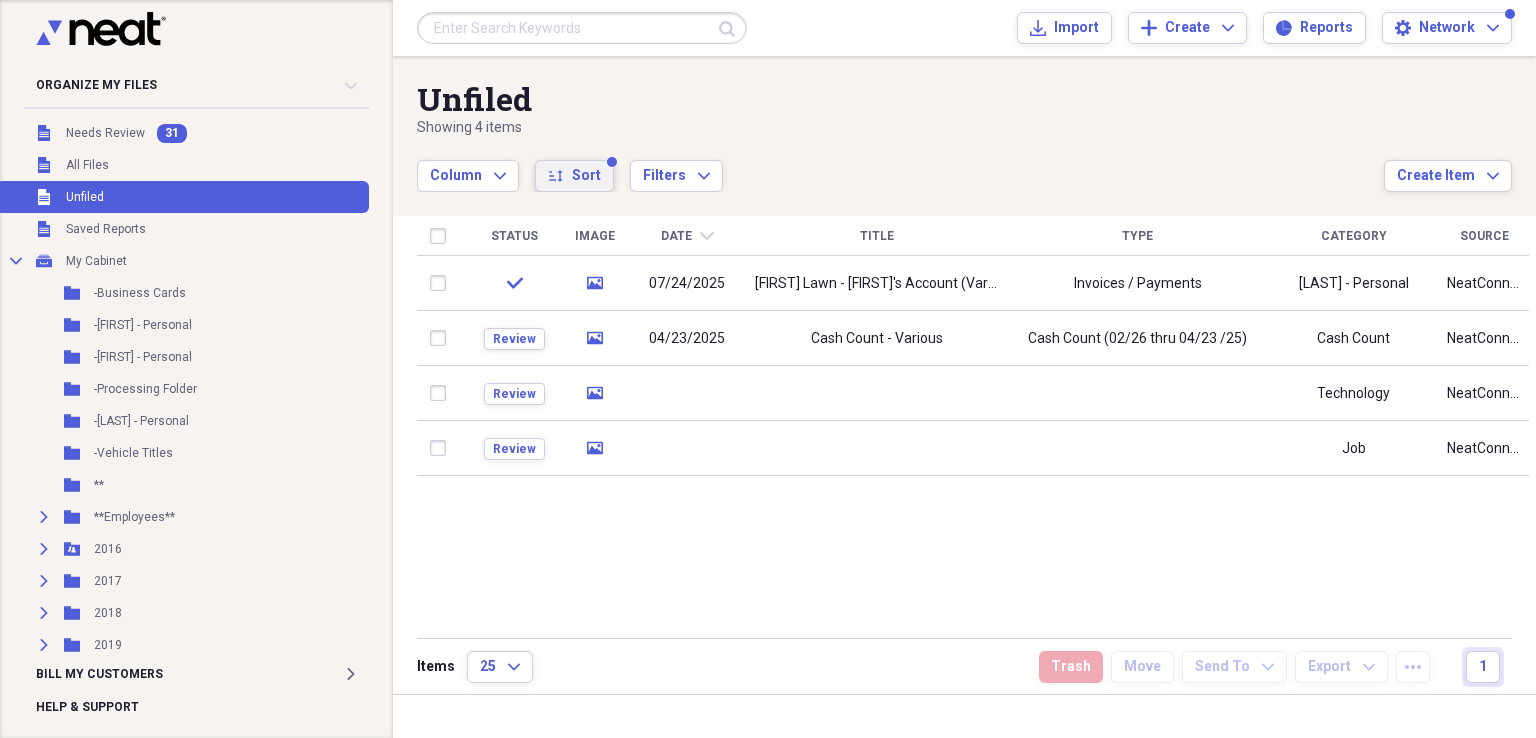 click on "sort Sort" at bounding box center (574, 176) 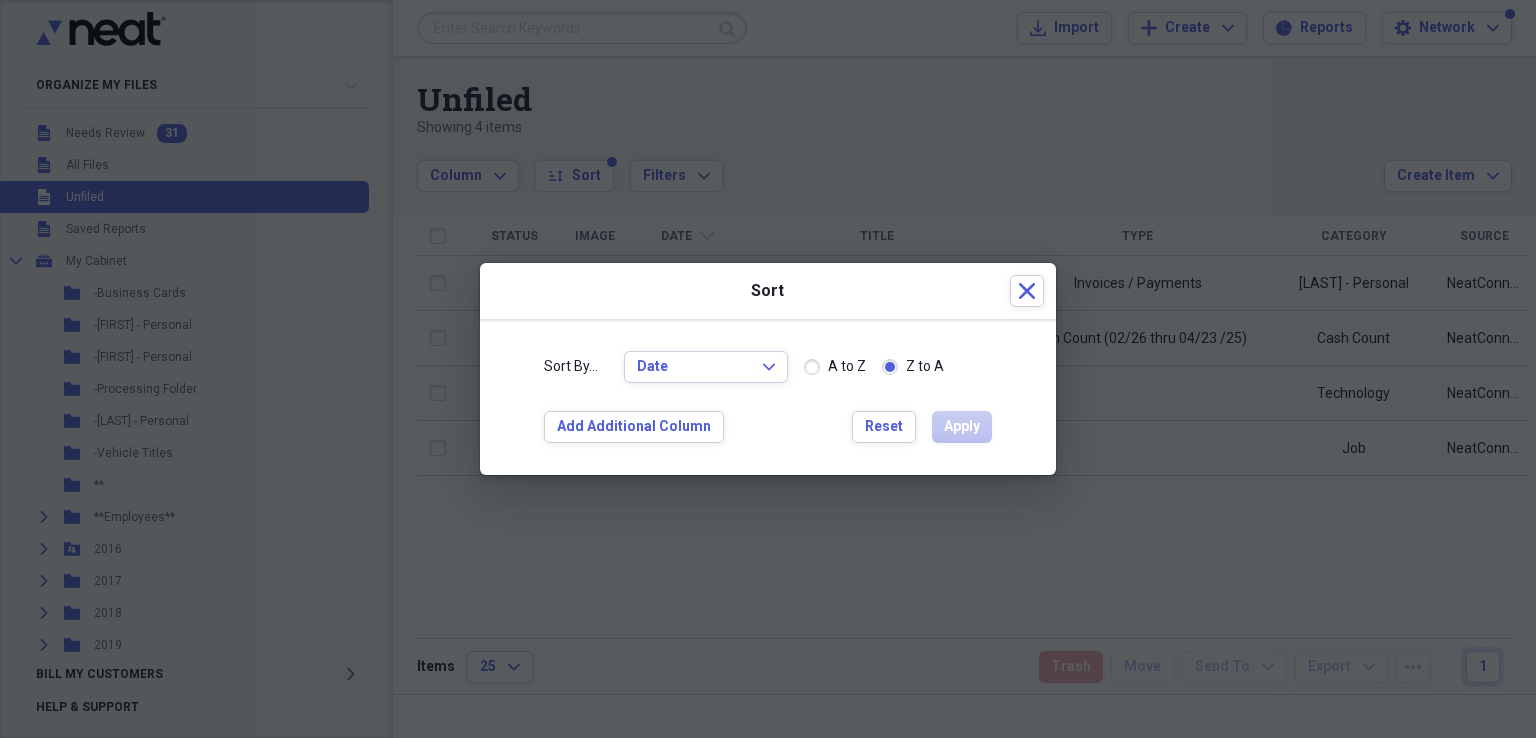 click at bounding box center [768, 369] 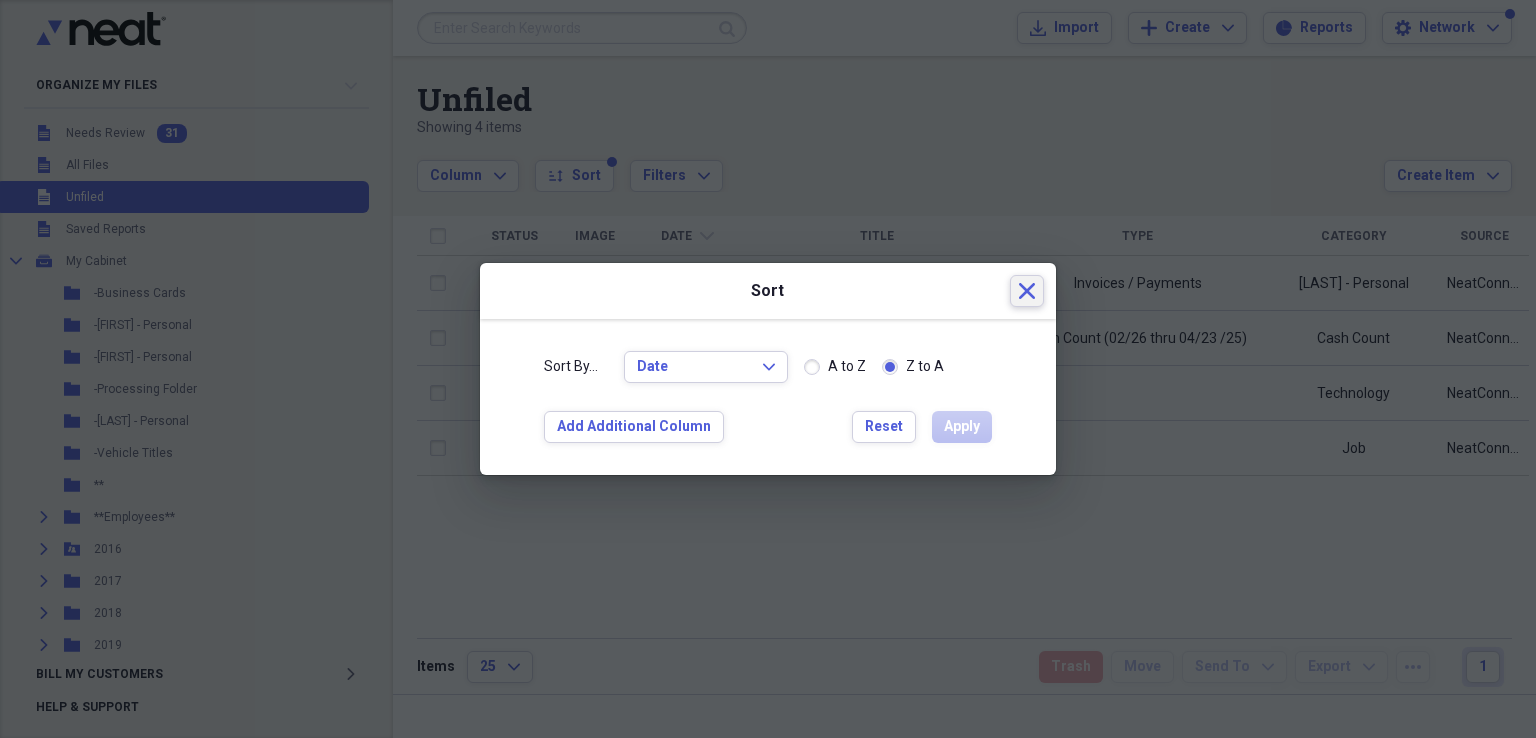 click 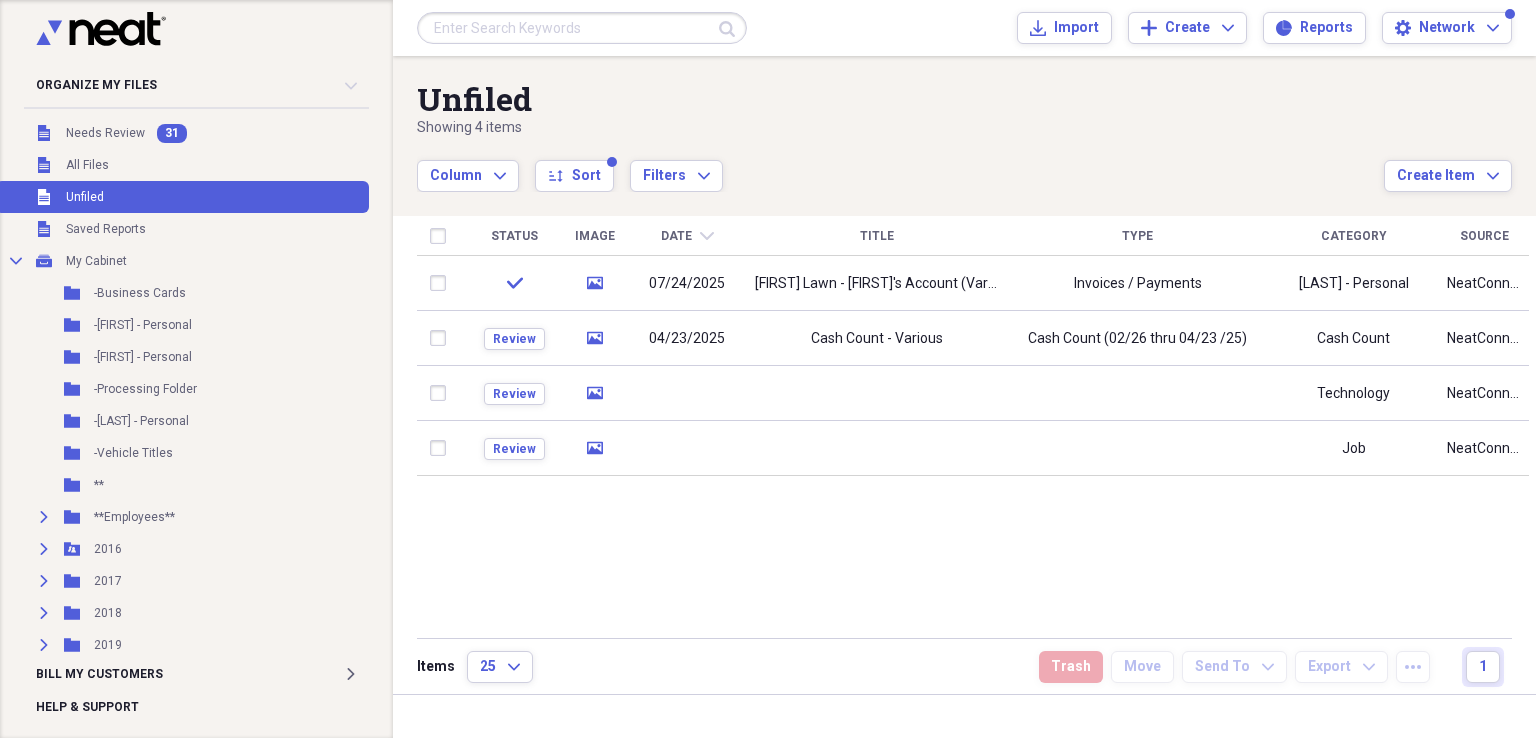 click on "Column Expand sort Sort Filters  Expand" at bounding box center [900, 165] 